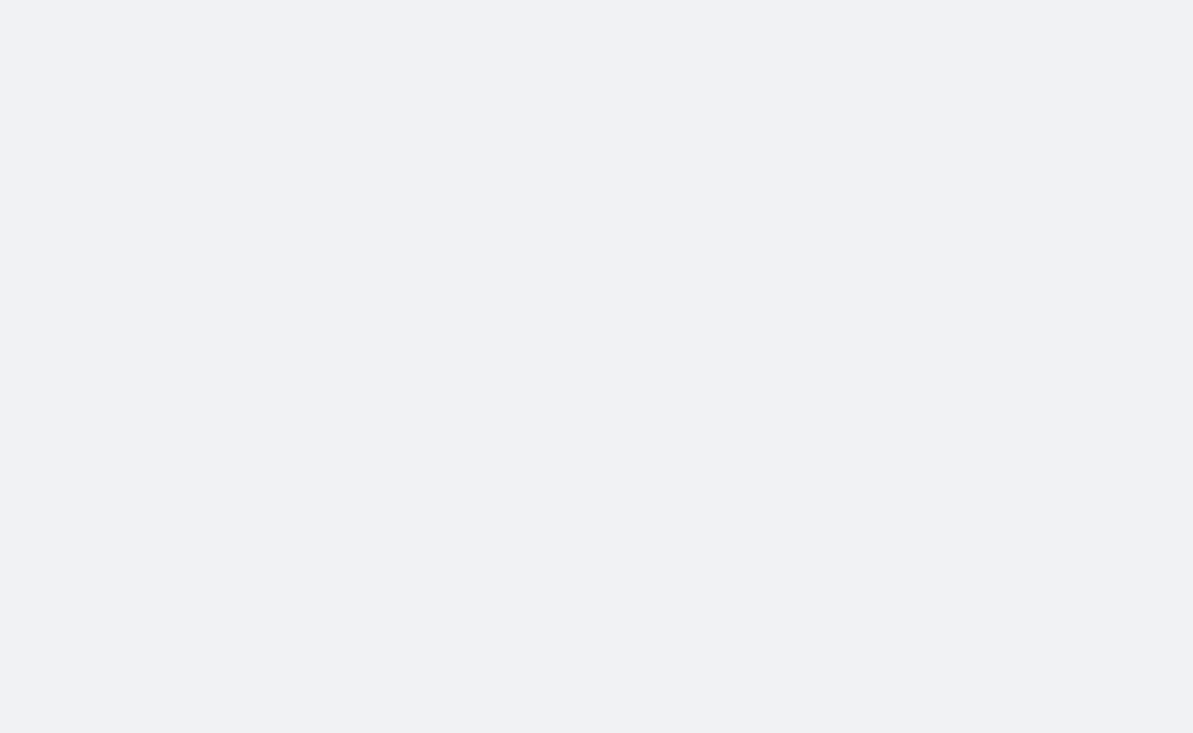 scroll, scrollTop: 0, scrollLeft: 0, axis: both 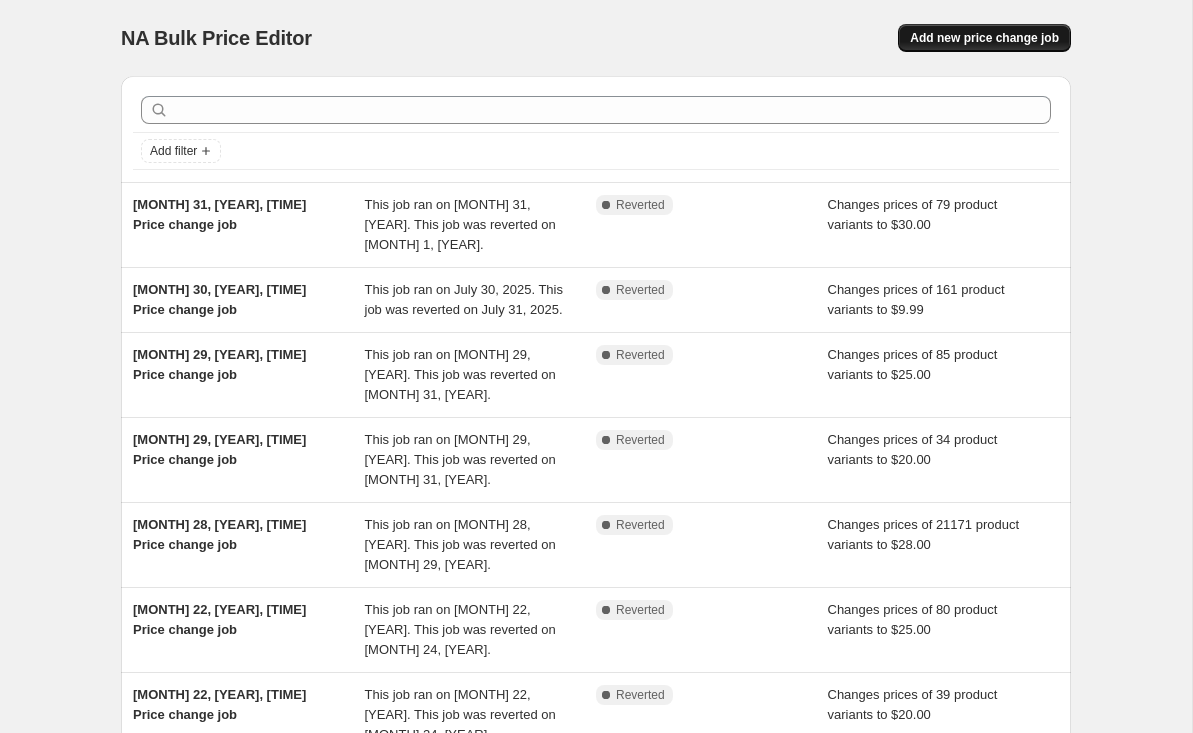 click on "Add new price change job" at bounding box center (984, 38) 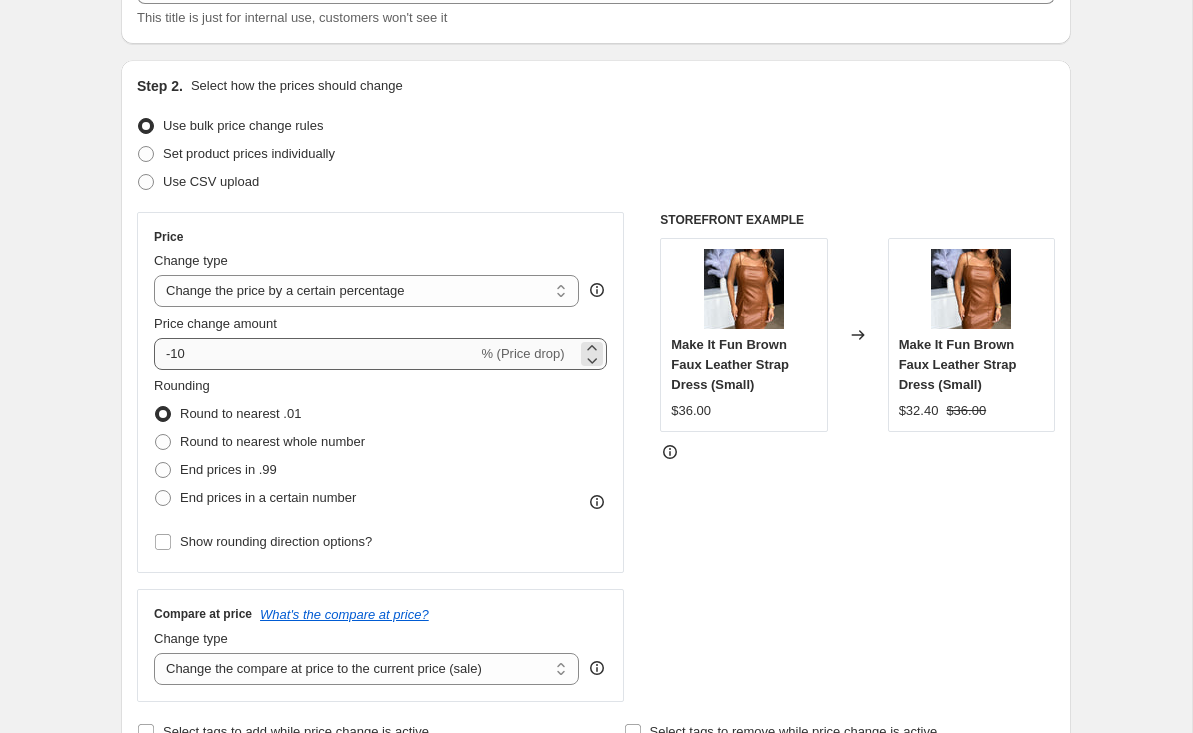 scroll, scrollTop: 169, scrollLeft: 0, axis: vertical 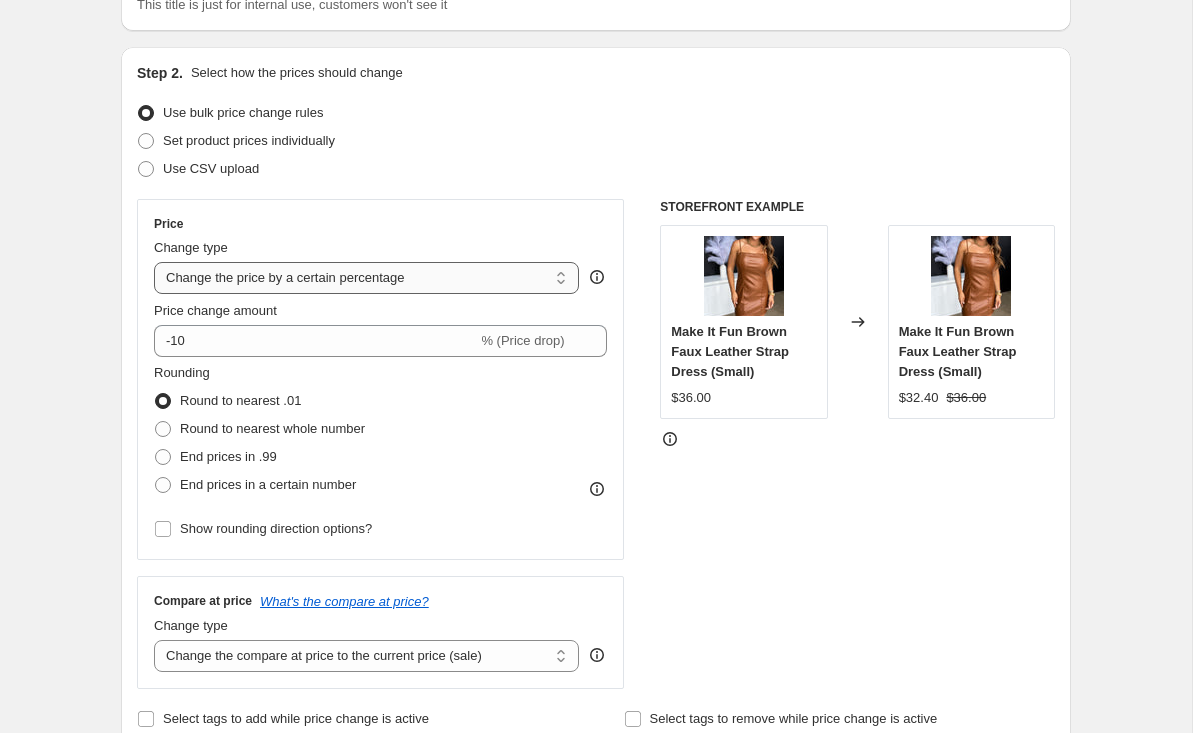 click on "Change the price to a certain amount Change the price by a certain amount Change the price by a certain percentage Change the price to the current compare at price (price before sale) Change the price by a certain amount relative to the compare at price Change the price by a certain percentage relative to the compare at price Don't change the price Change the price by a certain percentage relative to the cost per item Change price to certain cost margin" at bounding box center [366, 278] 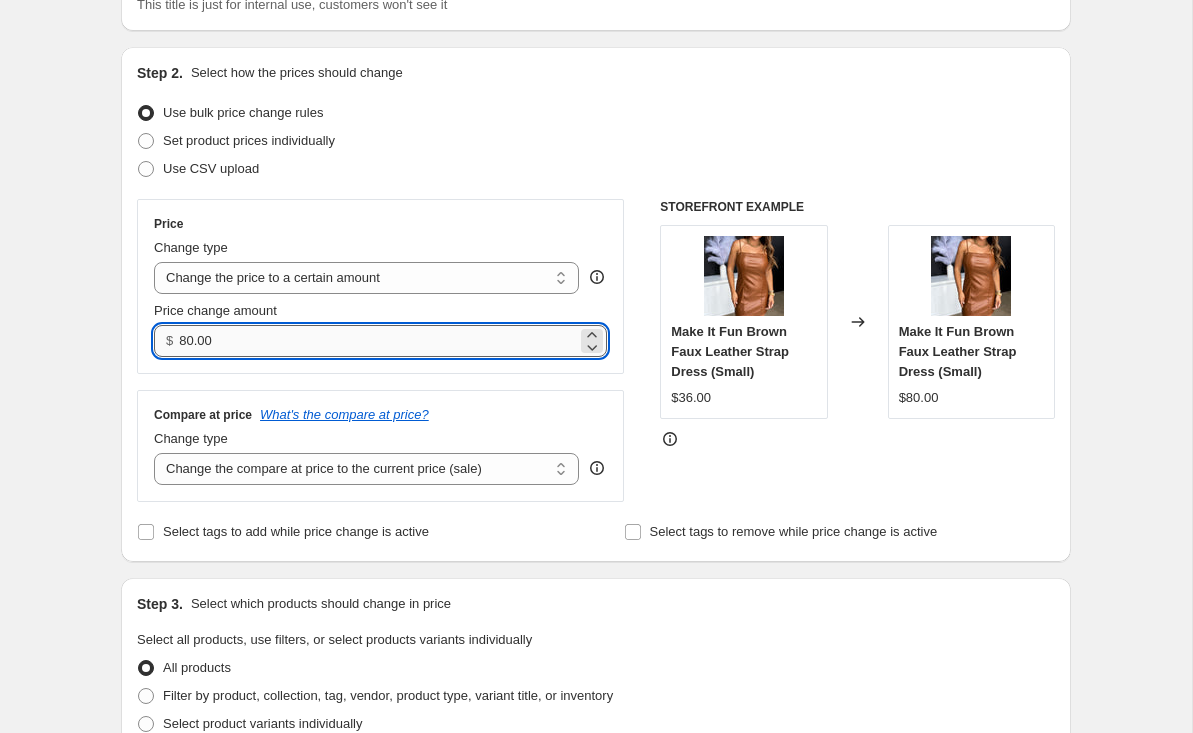 click on "80.00" at bounding box center [377, 341] 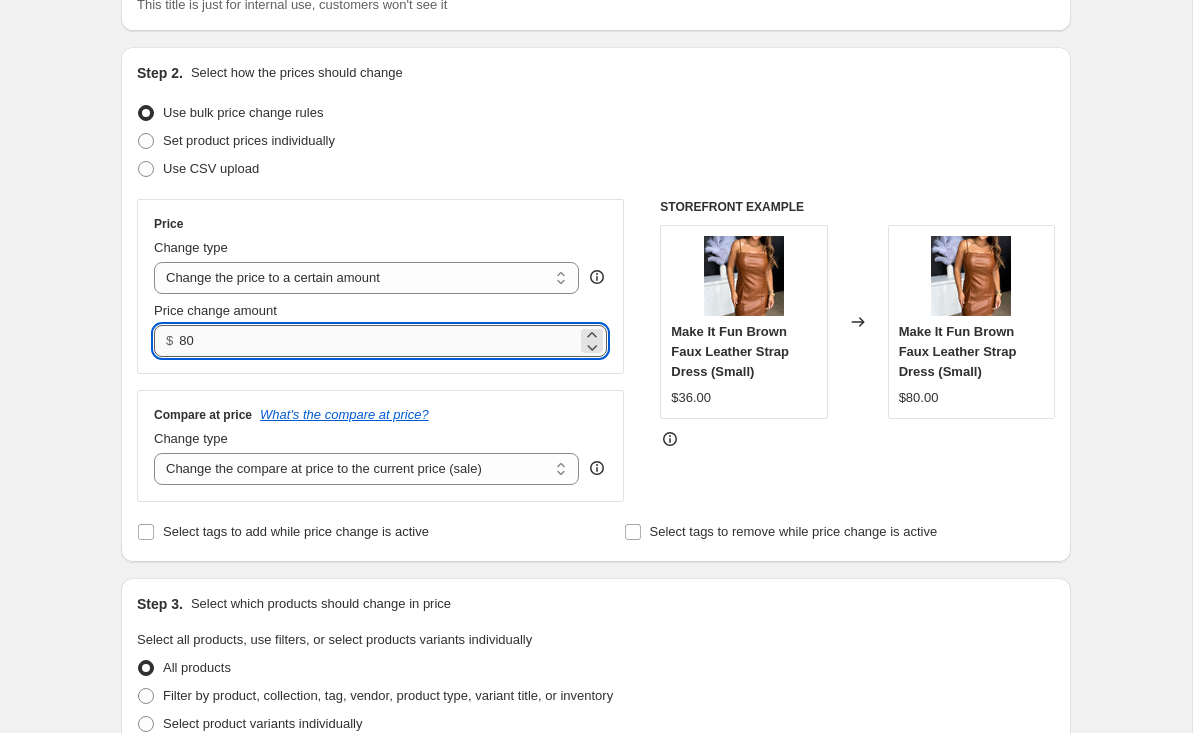 type on "8" 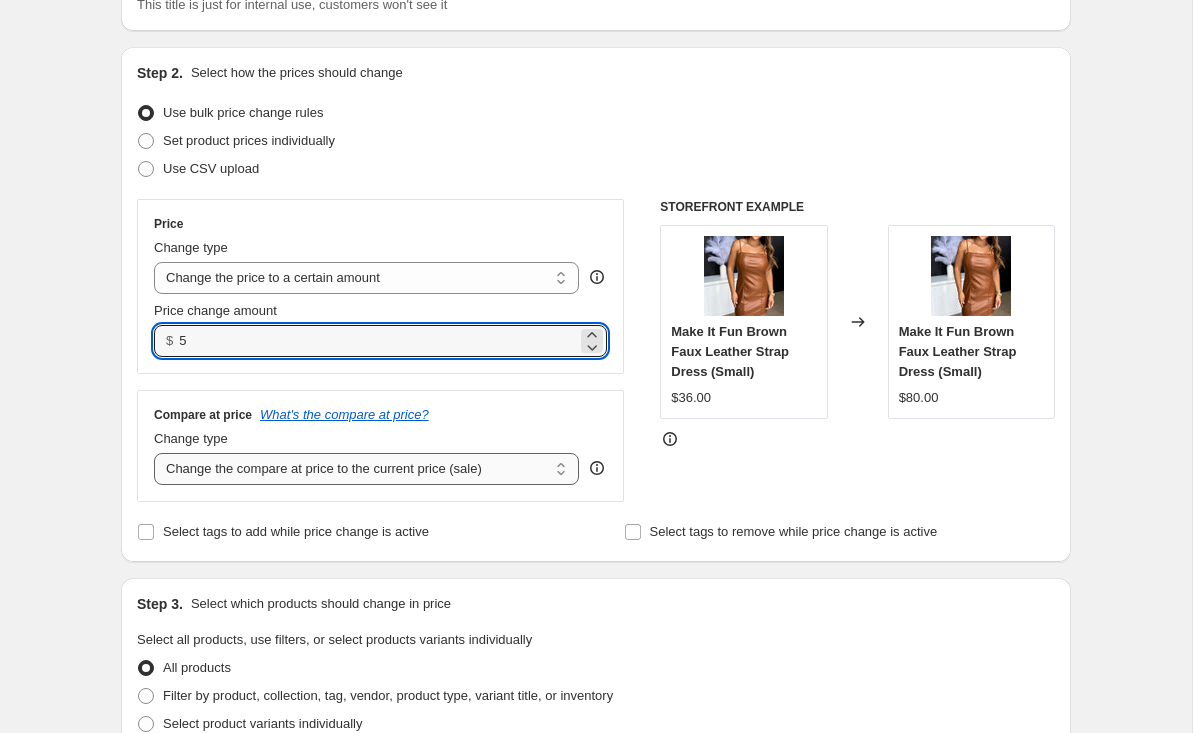 type on "5.00" 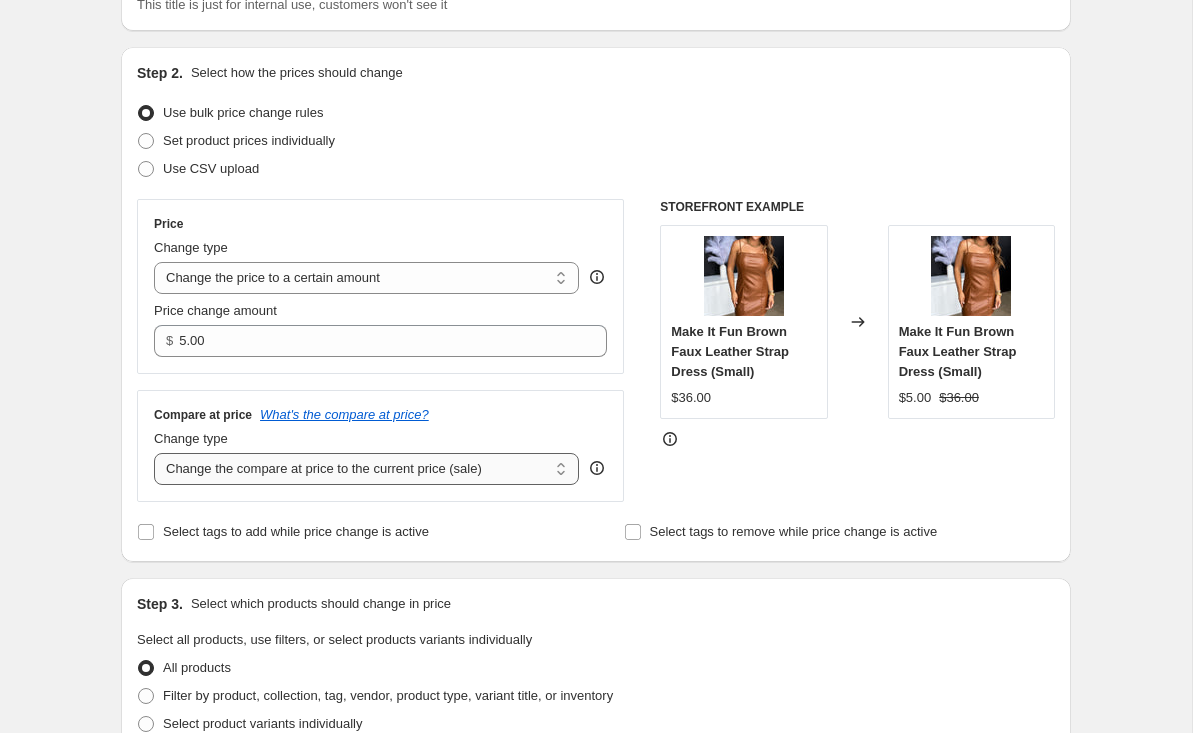 click on "Change the compare at price to the current price (sale) Change the compare at price to a certain amount Change the compare at price by a certain amount Change the compare at price by a certain percentage Change the compare at price by a certain amount relative to the actual price Change the compare at price by a certain percentage relative to the actual price Don't change the compare at price Remove the compare at price" at bounding box center [366, 469] 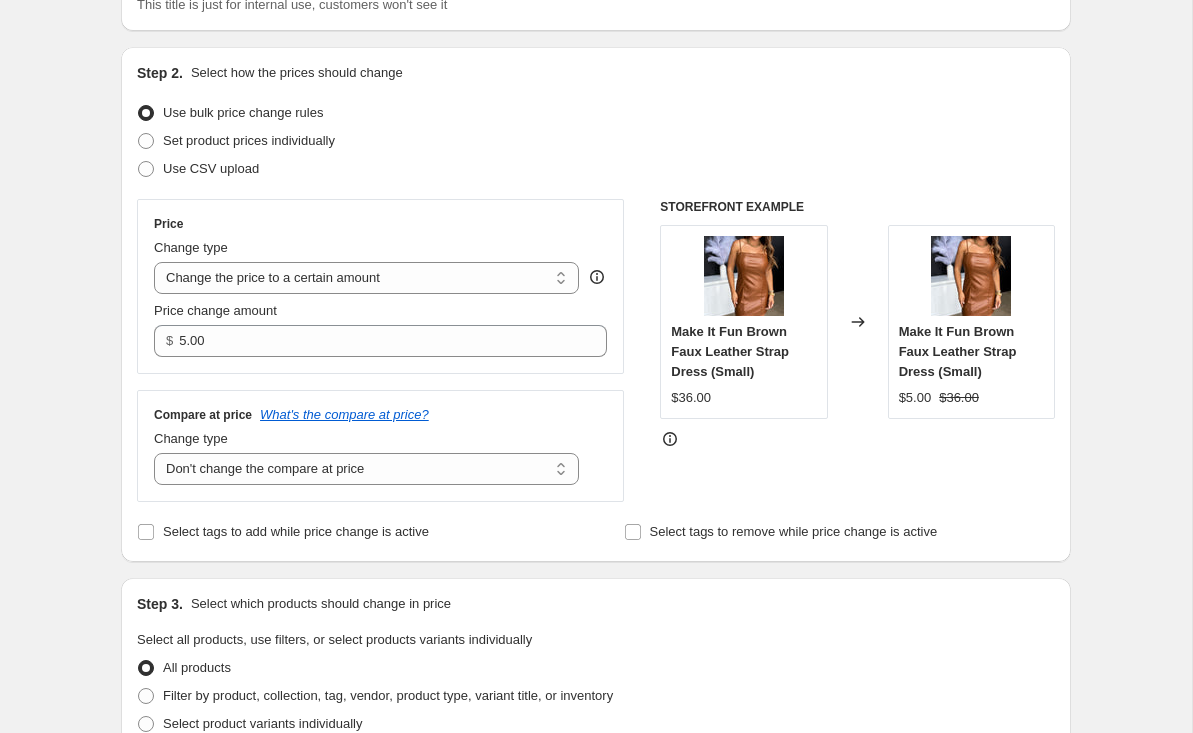 click on "Step 1. Optionally give your price change job a title (eg "March 30% off sale on boots") [MONTH] 1, [YEAR], [TIME] Price change job This title is just for internal use, customers won't see it Step 2. Select how the prices should change Use bulk price change rules Set product prices individually Use CSV upload Price Change type Change the price to a certain amount Change the price by a certain amount Change the price by a certain percentage Change the price to the current compare at price (price before sale) Change the price by a certain amount relative to the compare at price Change the price by a certain percentage relative to the compare at price Don't change the price Change the price by a certain percentage relative to the cost per item Change price to certain cost margin Change the price to a certain amount Price change amount $ 5.00 Compare at price What's the compare at price? Change type Change the compare at price to the current price (sale) Change the compare at price to a certain amount $36.00 $5.00" at bounding box center (588, 709) 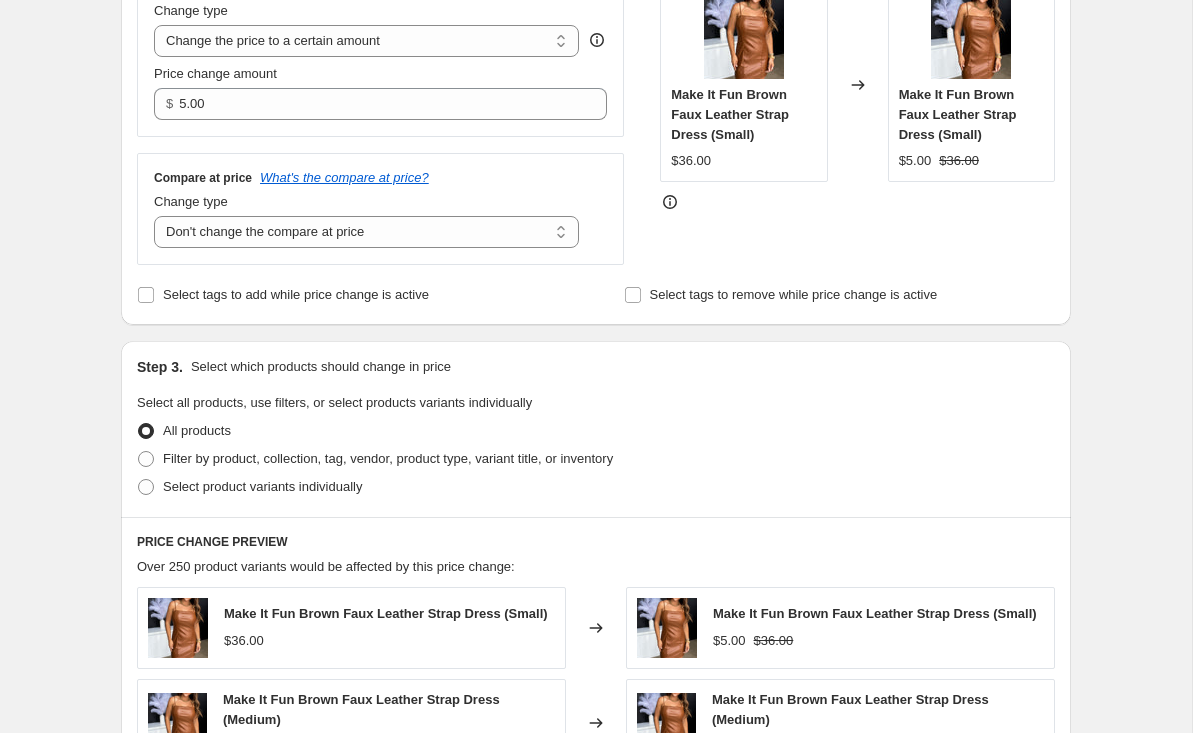 scroll, scrollTop: 427, scrollLeft: 0, axis: vertical 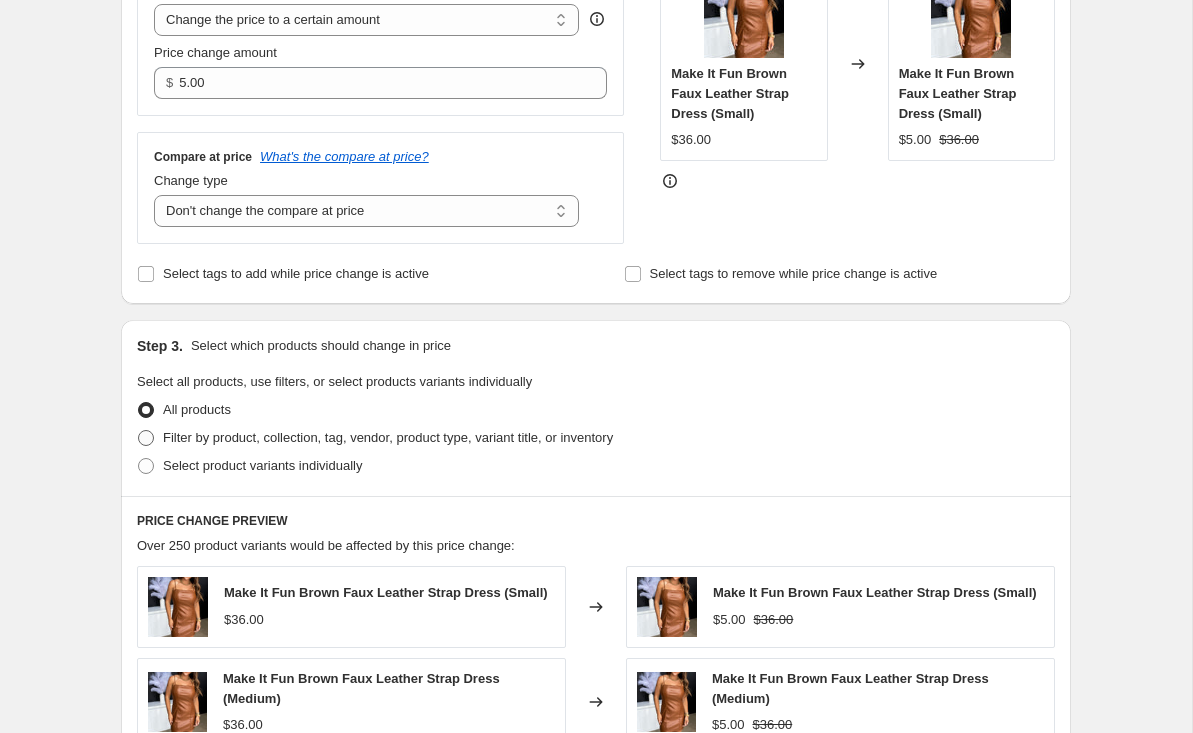 click at bounding box center (146, 438) 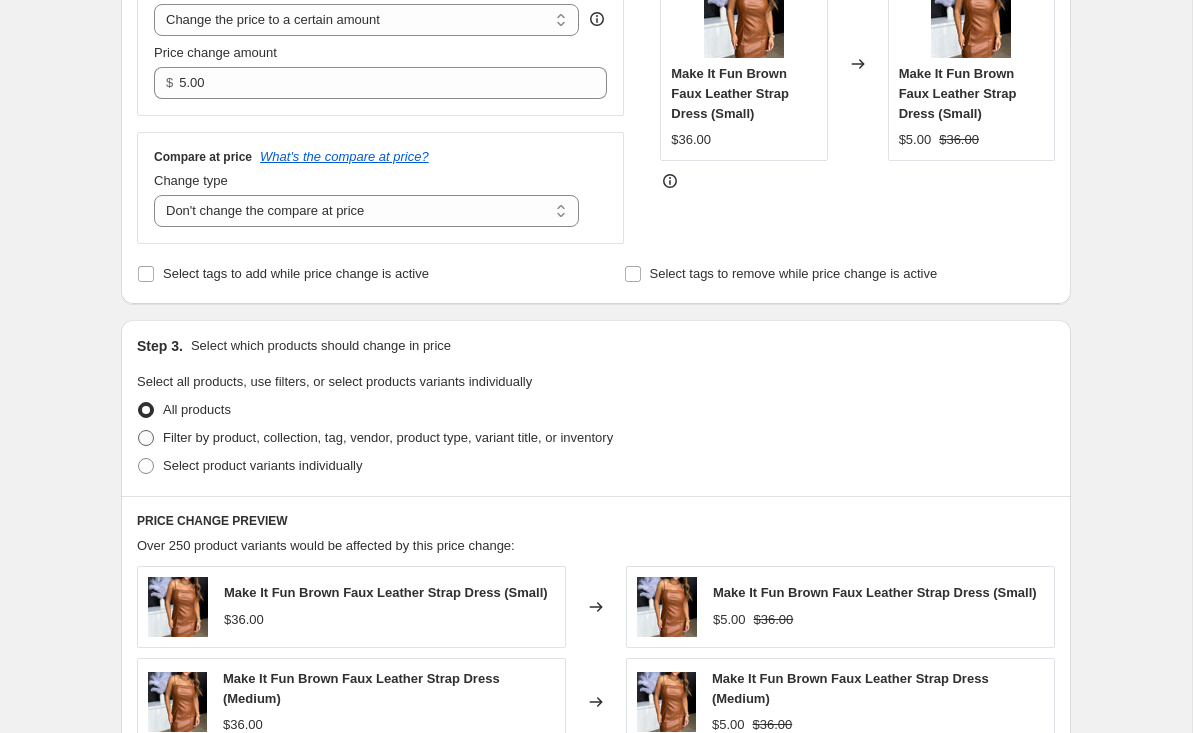 radio on "true" 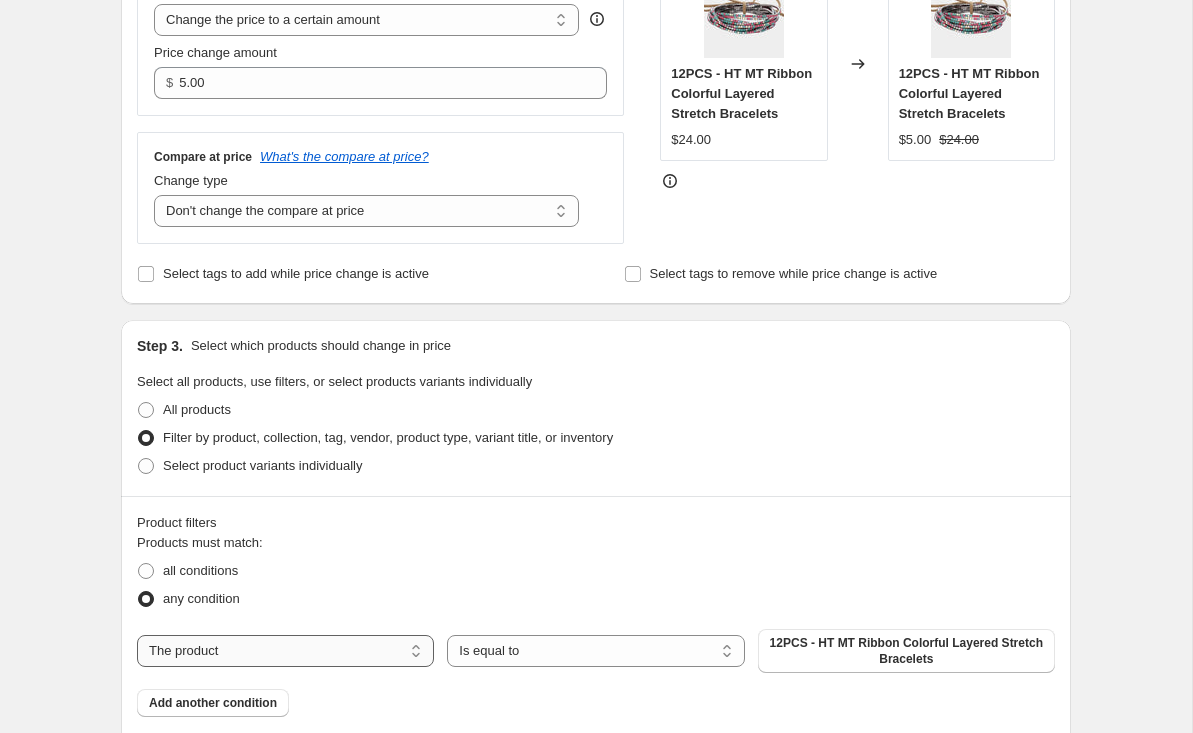 click on "The product The product's collection The product's tag The product's vendor The product's type The product's status The variant's title Inventory quantity" at bounding box center [285, 651] 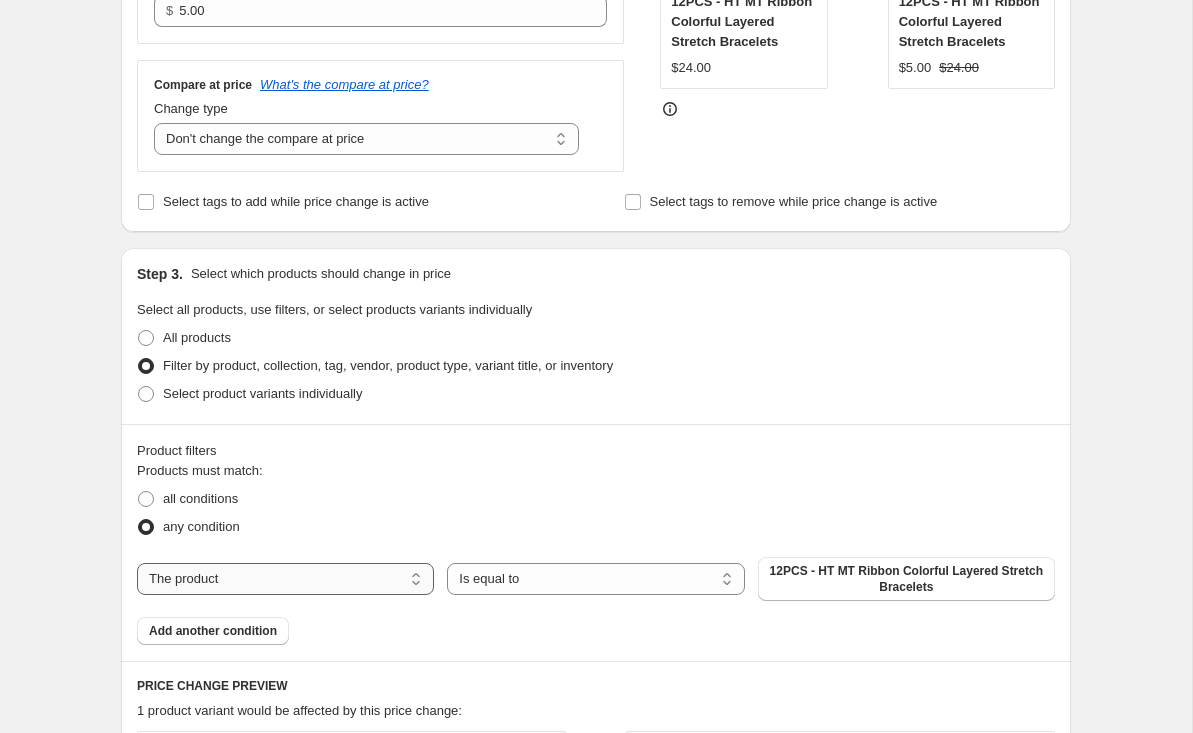 scroll, scrollTop: 641, scrollLeft: 0, axis: vertical 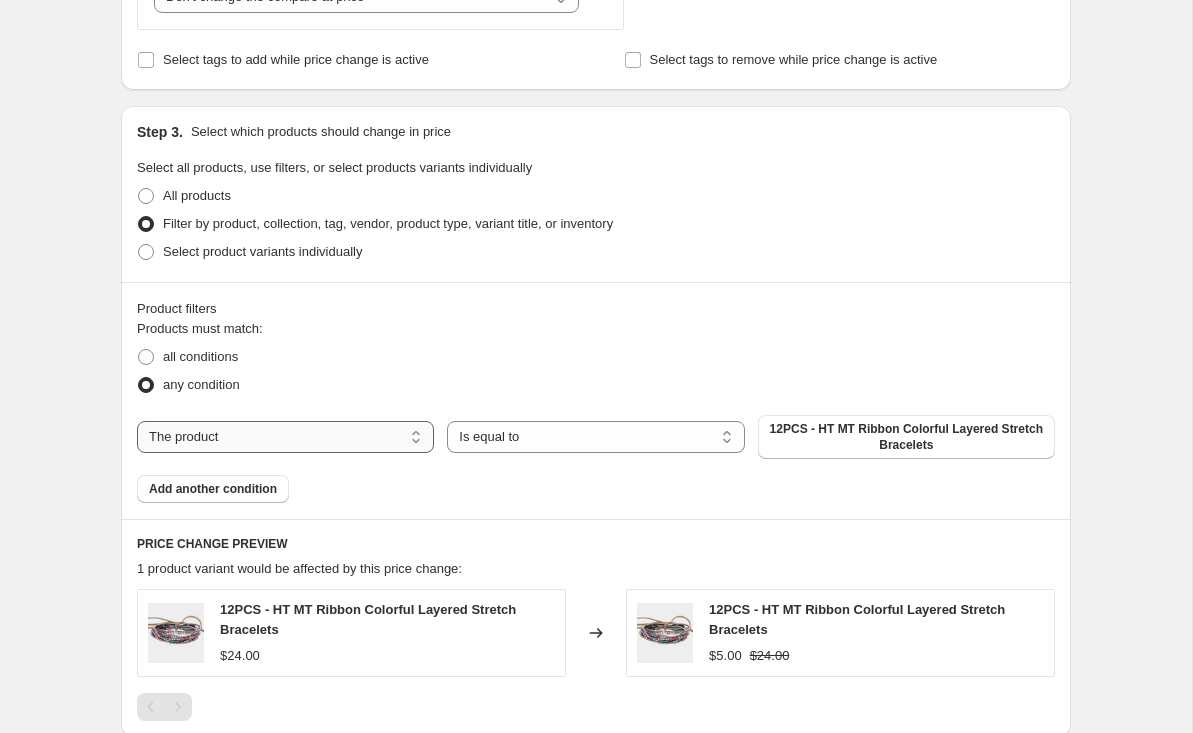 click on "The product The product's collection The product's tag The product's vendor The product's type The product's status The variant's title Inventory quantity" at bounding box center [285, 437] 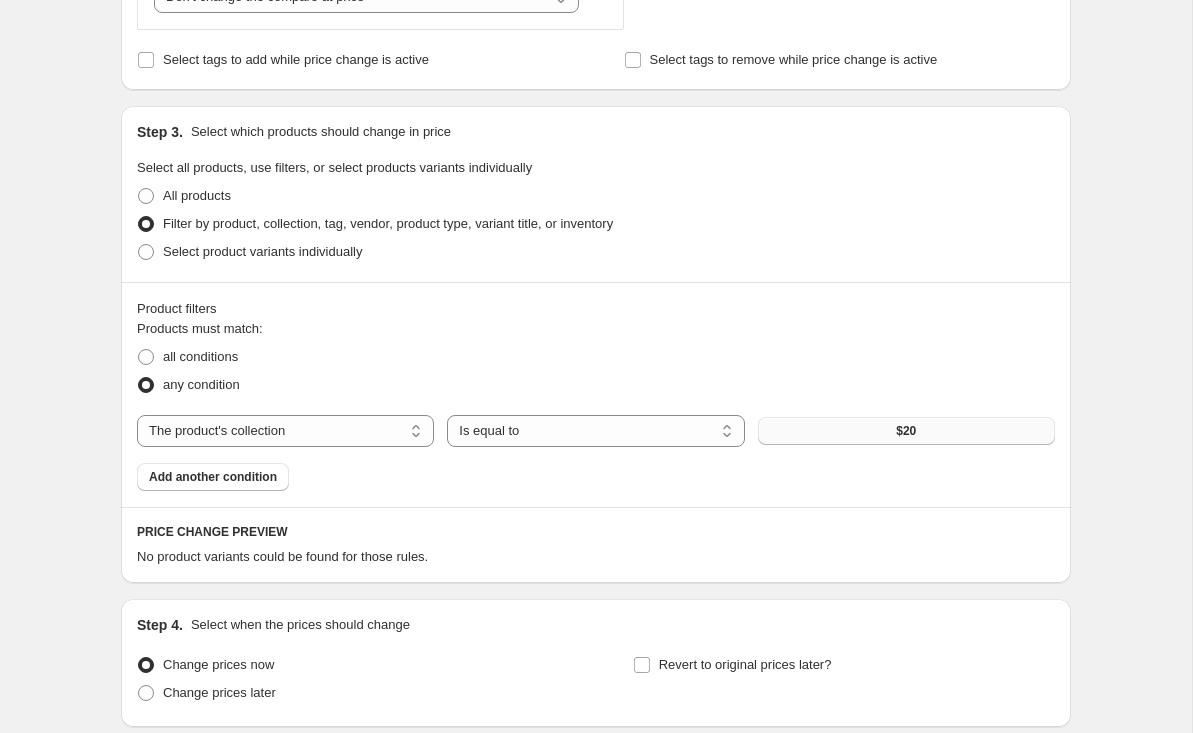 drag, startPoint x: 374, startPoint y: 433, endPoint x: 911, endPoint y: 428, distance: 537.02325 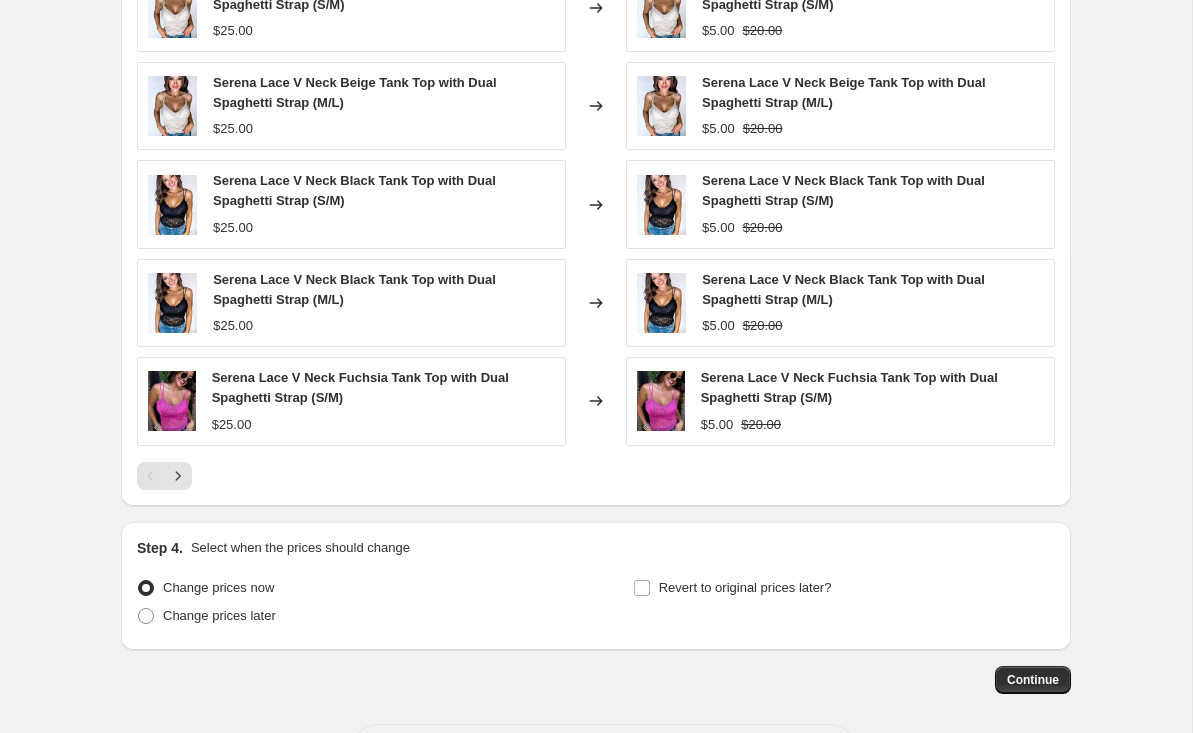 scroll, scrollTop: 1336, scrollLeft: 0, axis: vertical 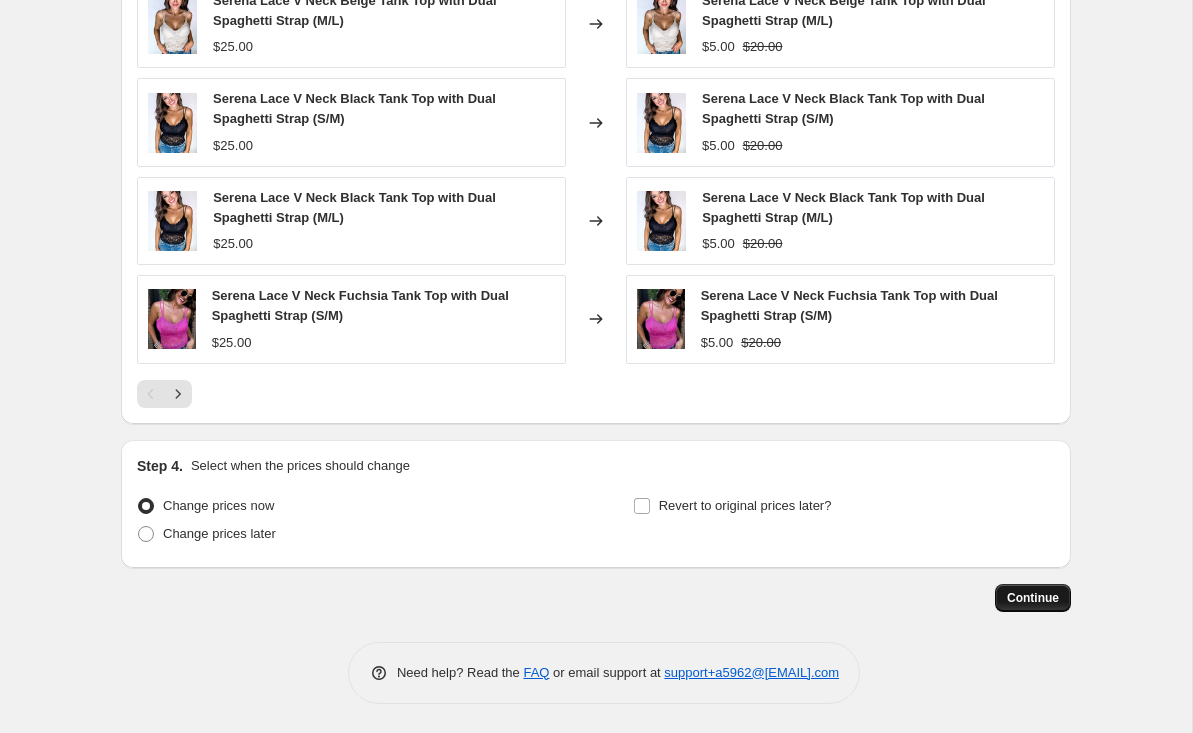 click on "Continue" at bounding box center [1033, 598] 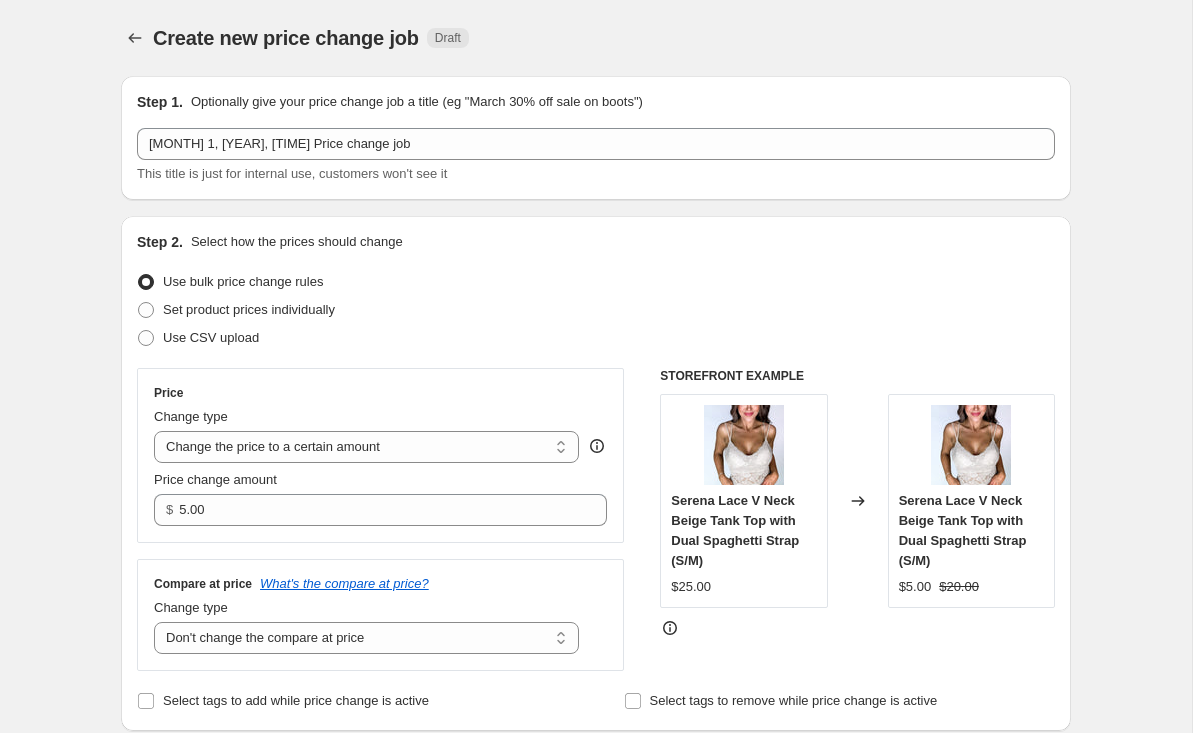 scroll, scrollTop: 1336, scrollLeft: 0, axis: vertical 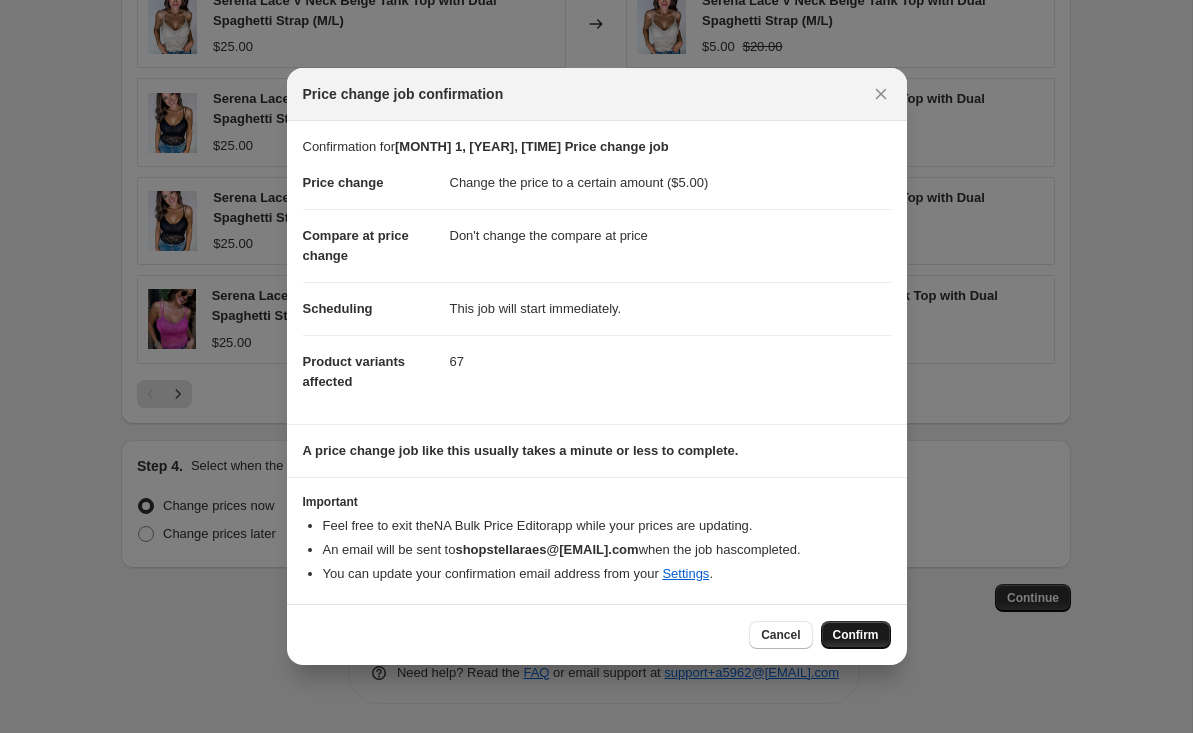 click on "Confirm" at bounding box center [856, 635] 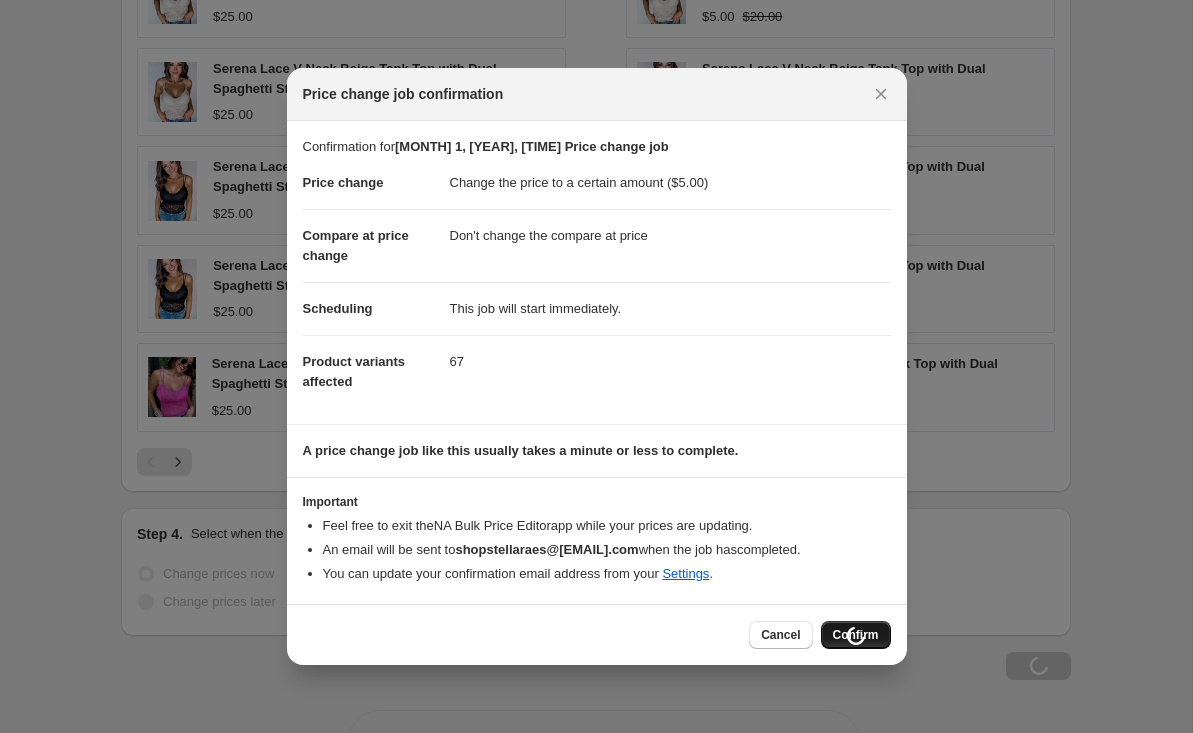 scroll, scrollTop: 1404, scrollLeft: 0, axis: vertical 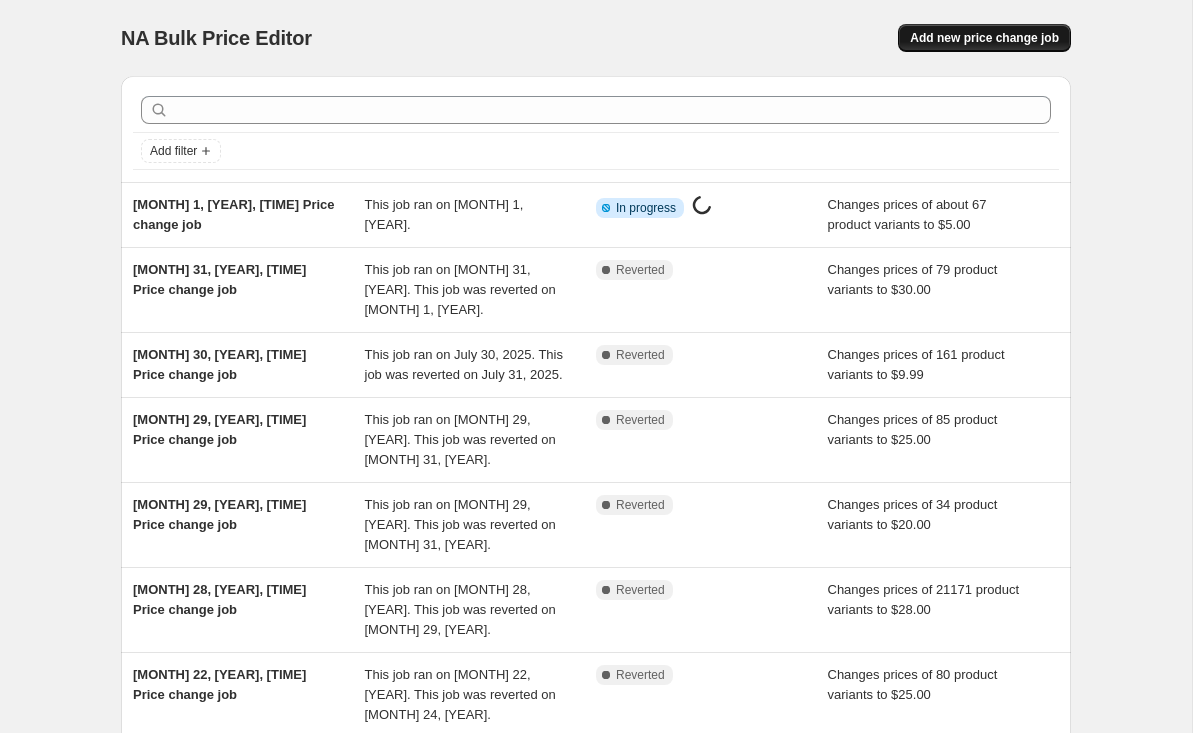 click on "Add new price change job" at bounding box center [984, 38] 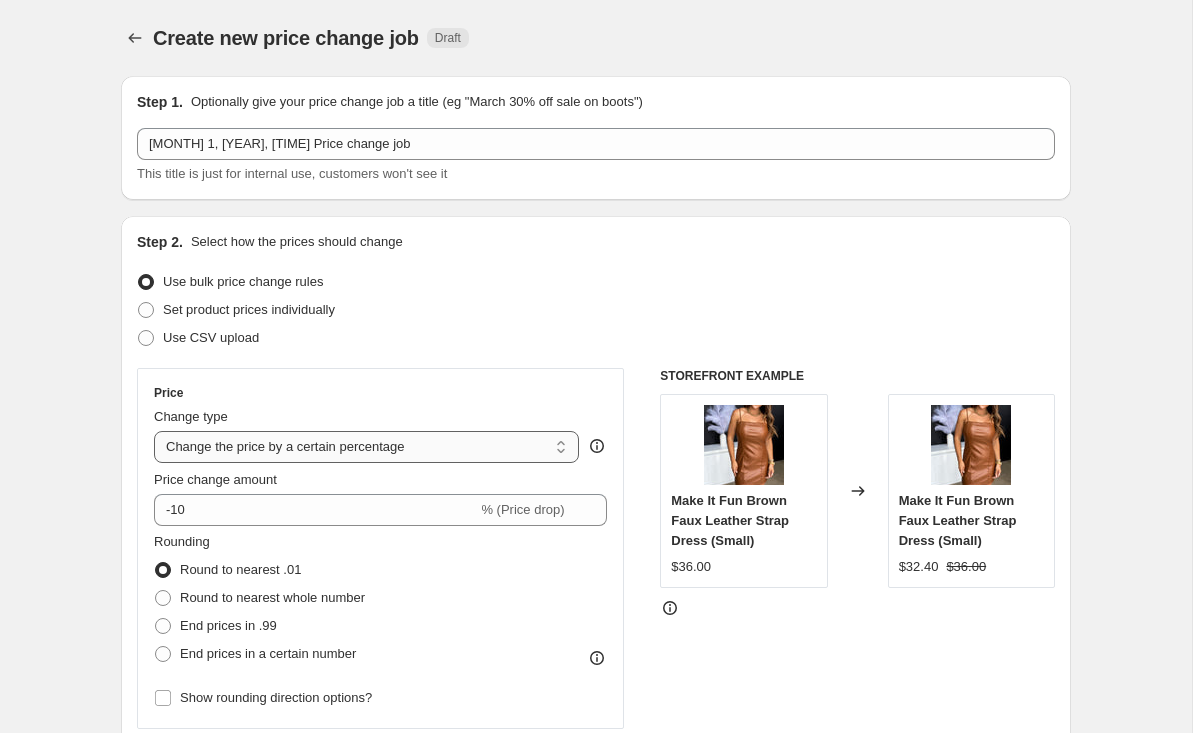 click on "Change the price to a certain amount Change the price by a certain amount Change the price by a certain percentage Change the price to the current compare at price (price before sale) Change the price by a certain amount relative to the compare at price Change the price by a certain percentage relative to the compare at price Don't change the price Change the price by a certain percentage relative to the cost per item Change price to certain cost margin" at bounding box center [366, 447] 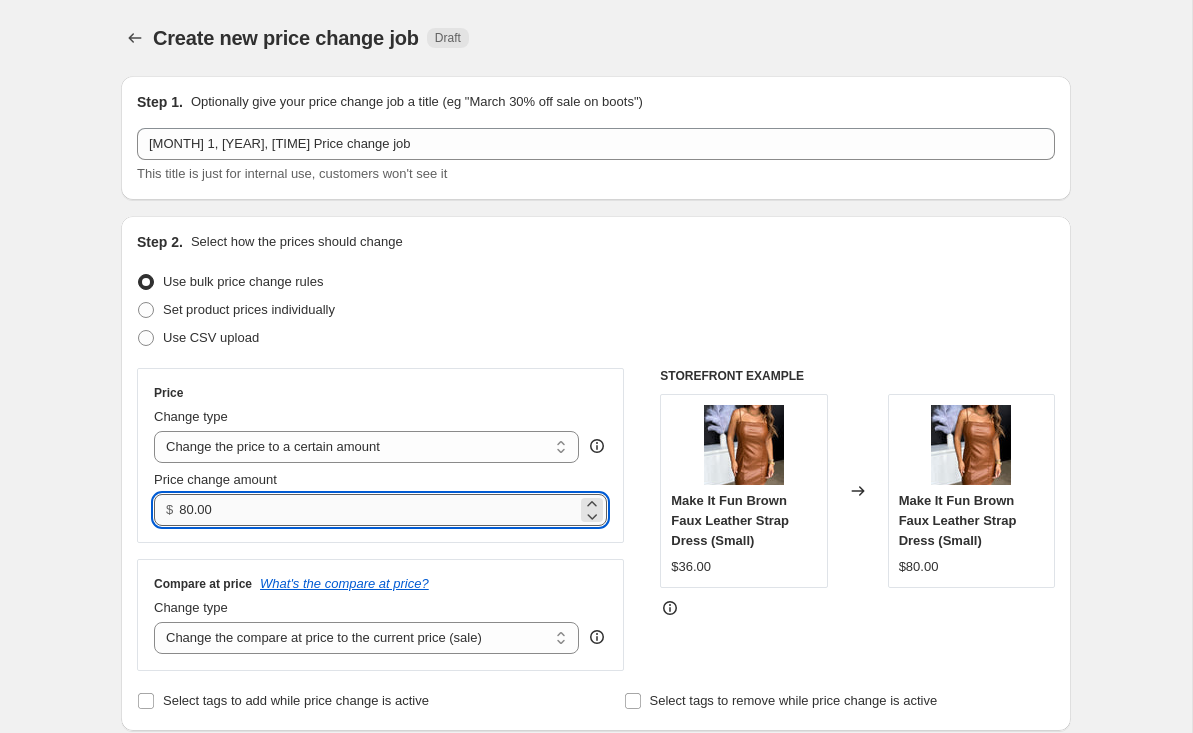 click on "80.00" at bounding box center (377, 510) 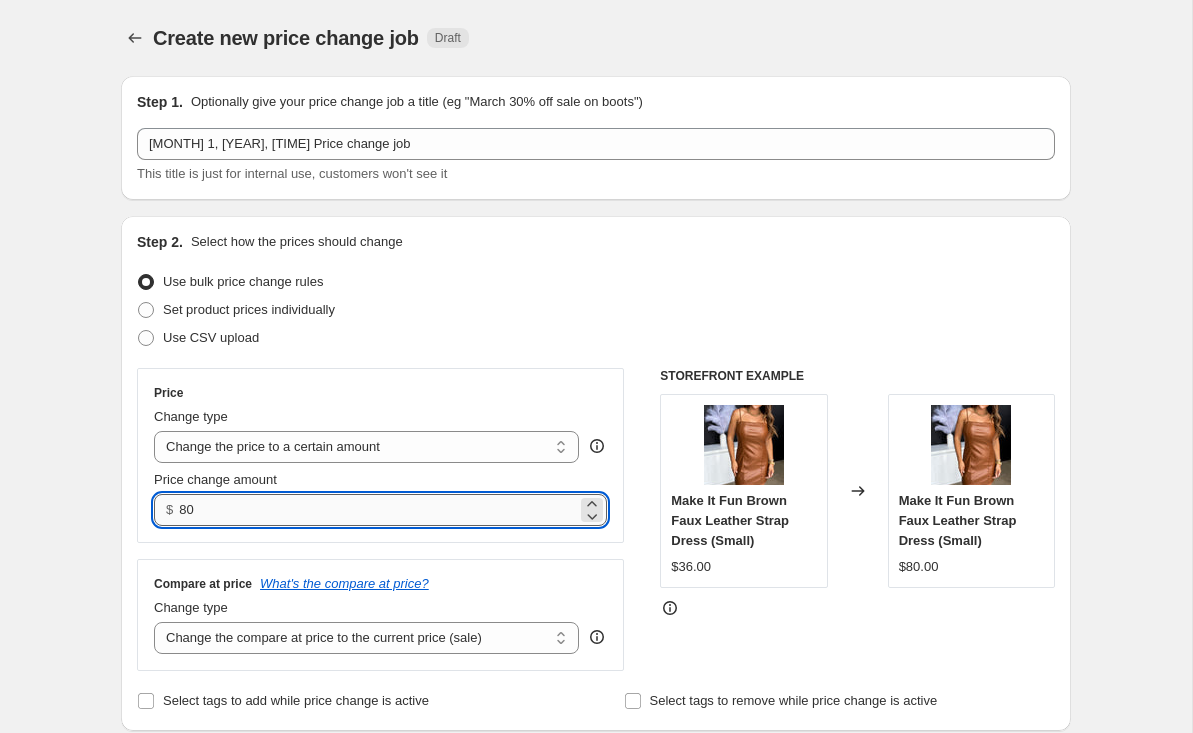type on "8" 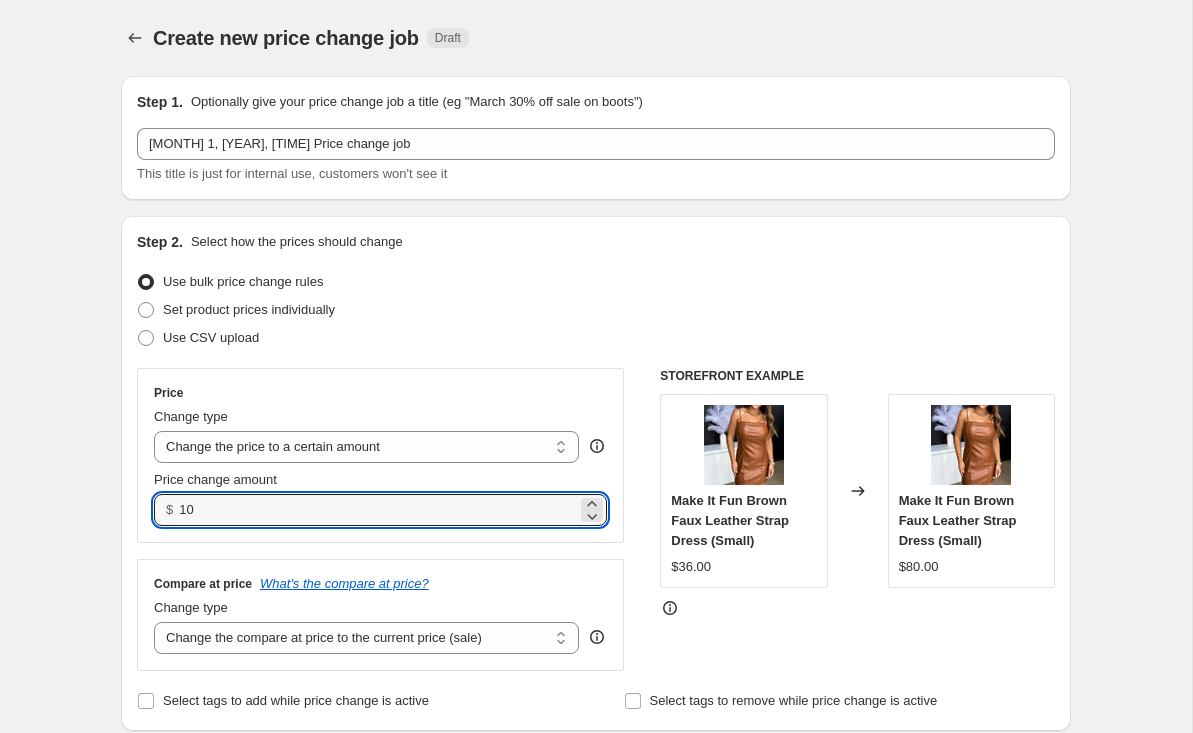 type on "10.00" 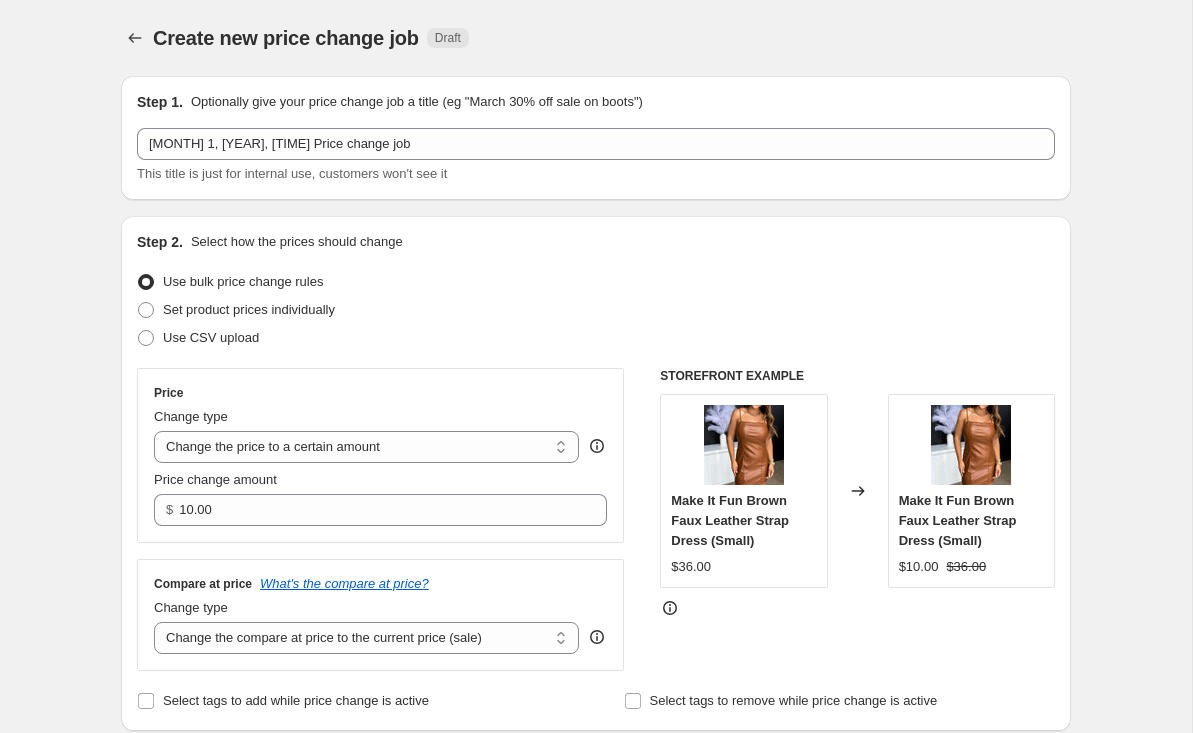 click on "Step 2. Select how the prices should change Use bulk price change rules Set product prices individually Use CSV upload Price Change type Change the price to a certain amount Change the price by a certain amount Change the price by a certain percentage Change the price to the current compare at price (price before sale) Change the price by a certain amount relative to the compare at price Change the price by a certain percentage relative to the compare at price Don't change the price Change the price by a certain percentage relative to the cost per item Change price to certain cost margin Change the price to a certain amount Price change amount $ 10.00 Compare at price What's the compare at price? Change type Change the compare at price to the current price (sale) Change the compare at price to a certain amount Change the compare at price by a certain amount Change the compare at price by a certain percentage Change the compare at price by a certain amount relative to the actual price STOREFRONT EXAMPLE $36.00" at bounding box center [596, 473] 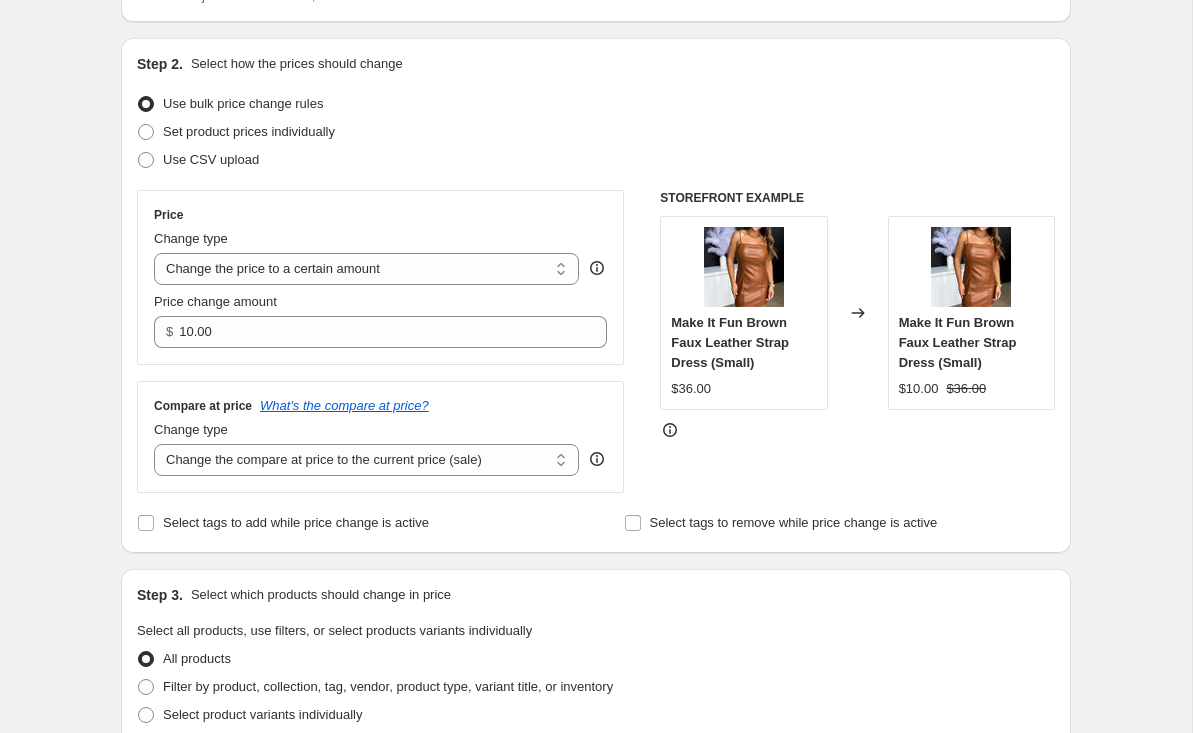 scroll, scrollTop: 186, scrollLeft: 0, axis: vertical 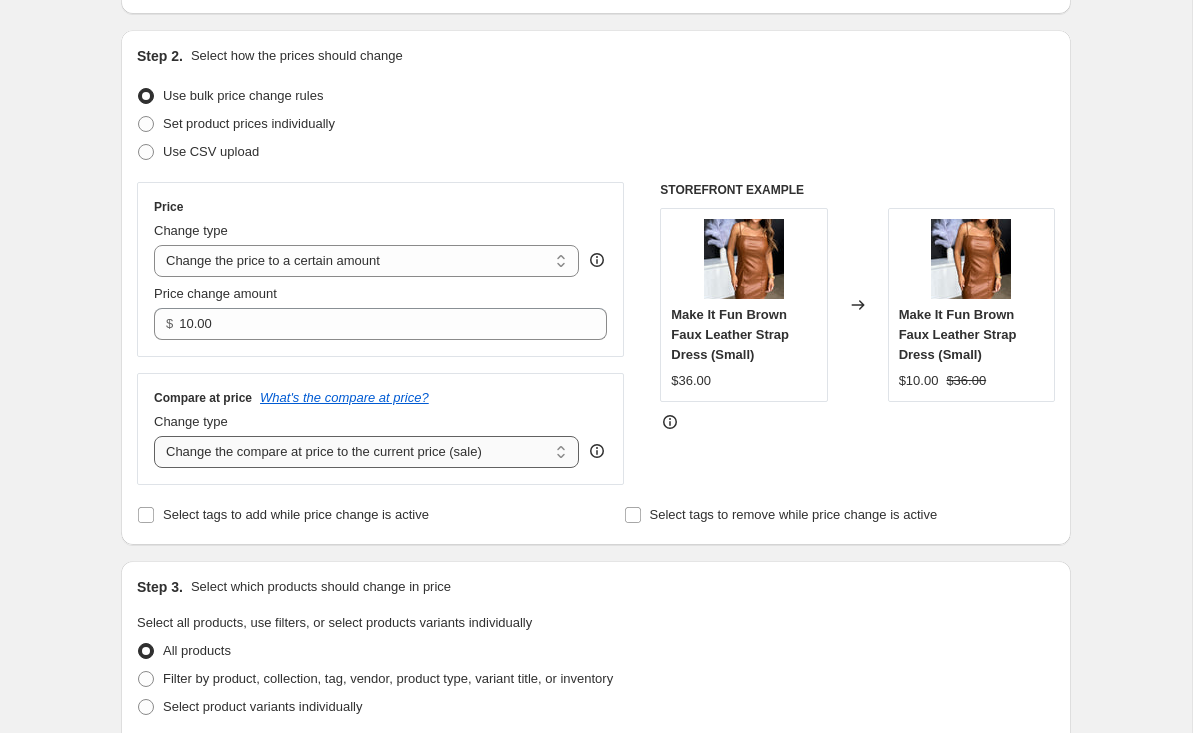 click on "Change the compare at price to the current price (sale) Change the compare at price to a certain amount Change the compare at price by a certain amount Change the compare at price by a certain percentage Change the compare at price by a certain amount relative to the actual price Change the compare at price by a certain percentage relative to the actual price Don't change the compare at price Remove the compare at price" at bounding box center [366, 452] 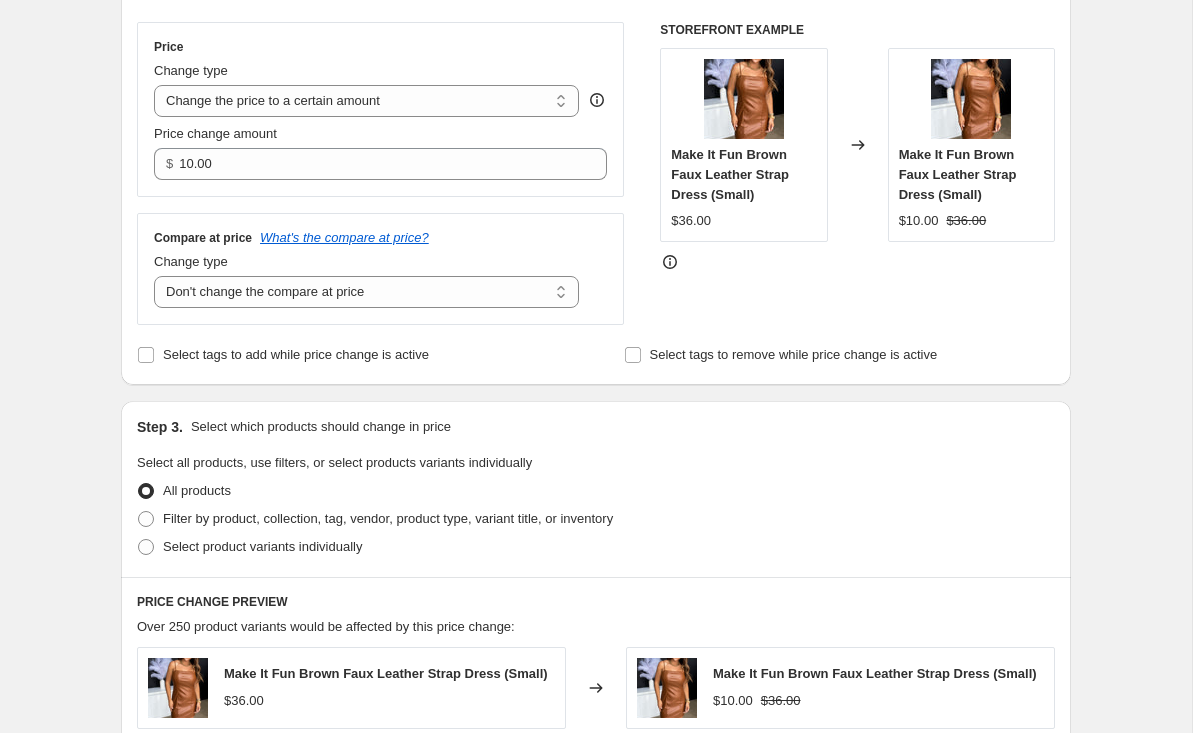 scroll, scrollTop: 370, scrollLeft: 0, axis: vertical 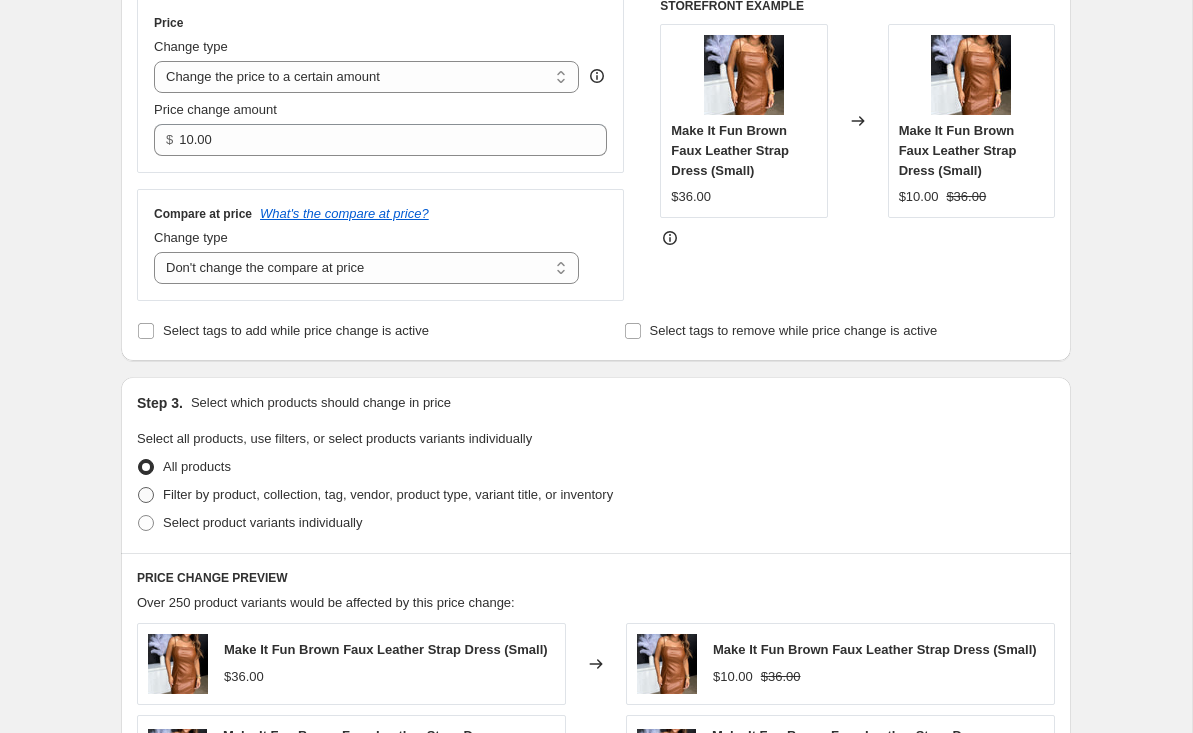click at bounding box center [146, 495] 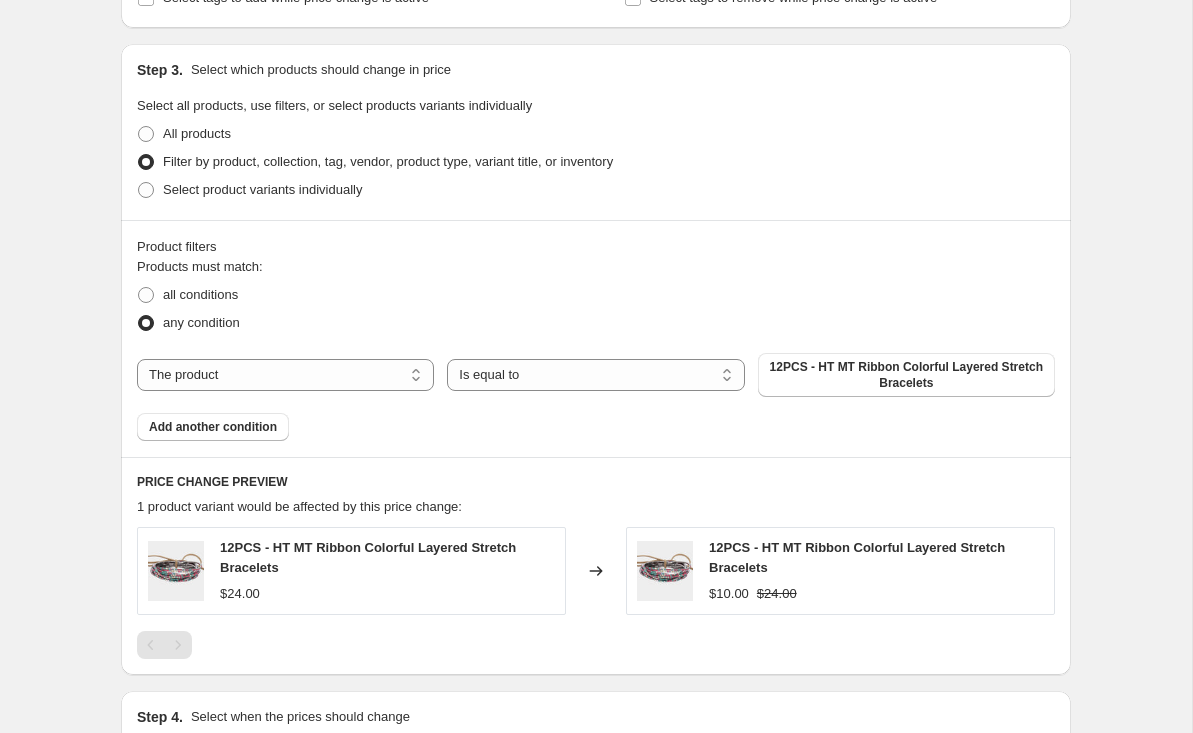 scroll, scrollTop: 898, scrollLeft: 0, axis: vertical 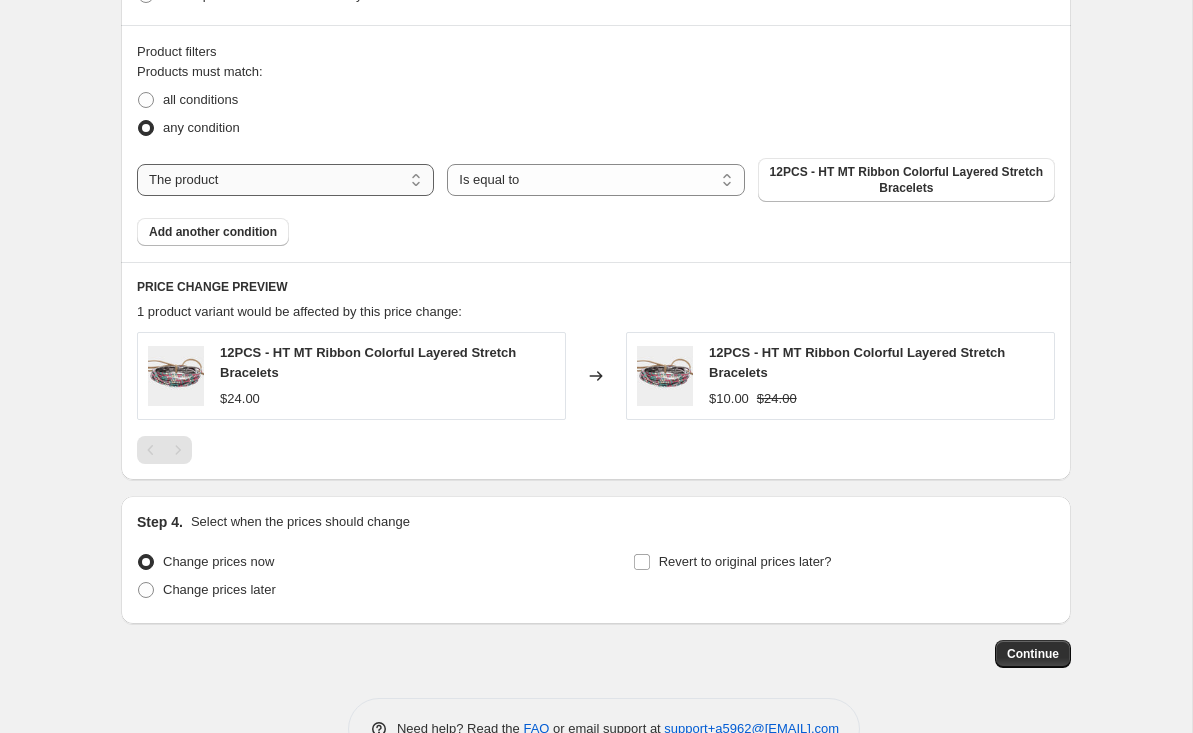 click on "The product The product's collection The product's tag The product's vendor The product's type The product's status The variant's title Inventory quantity" at bounding box center [285, 180] 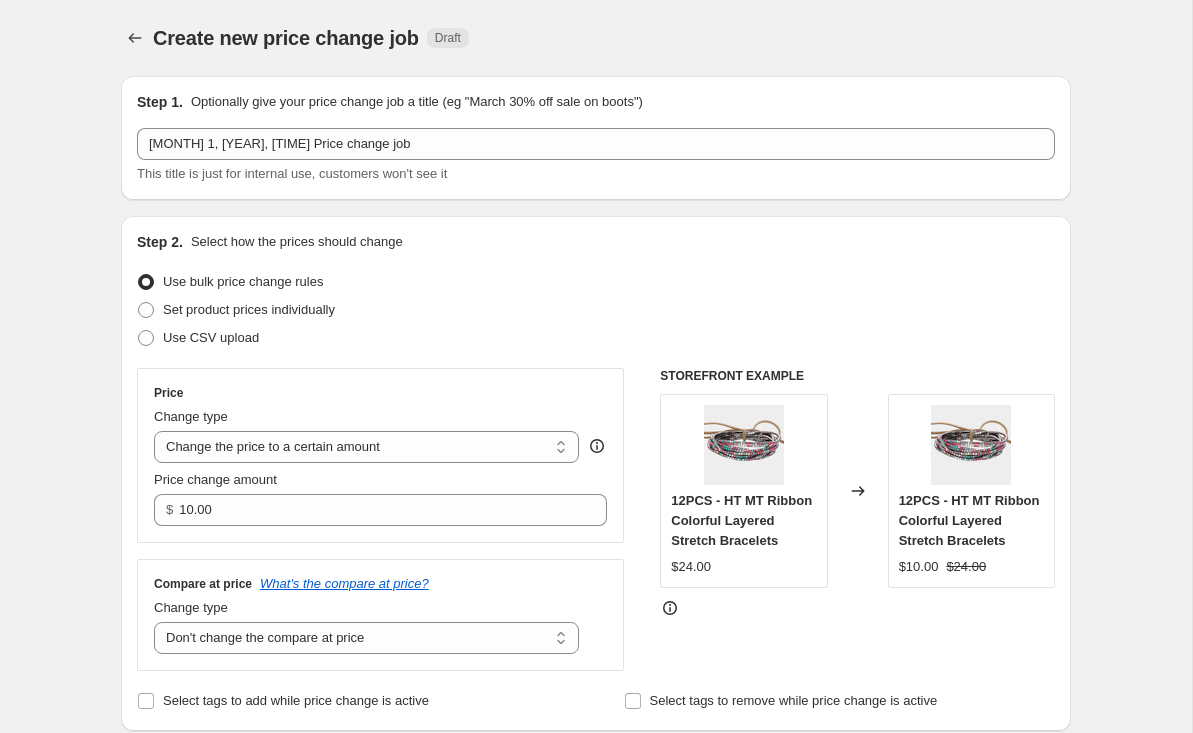 select on "no_change" 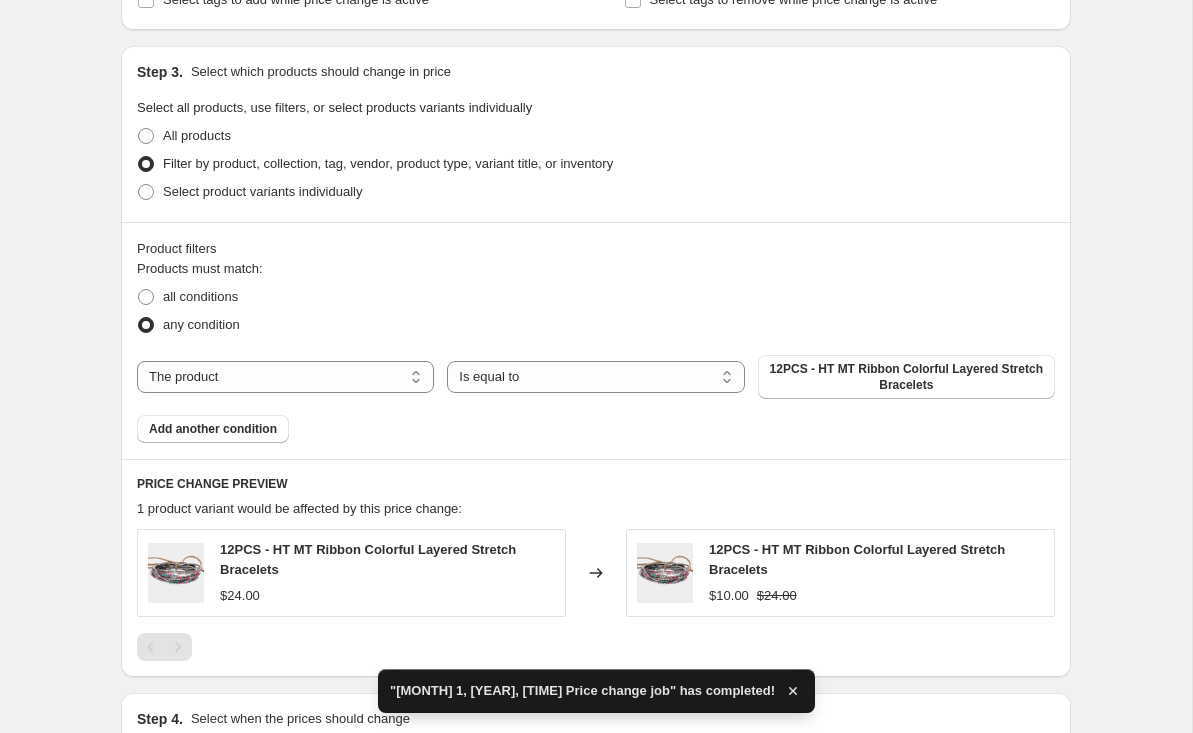scroll, scrollTop: 711, scrollLeft: 0, axis: vertical 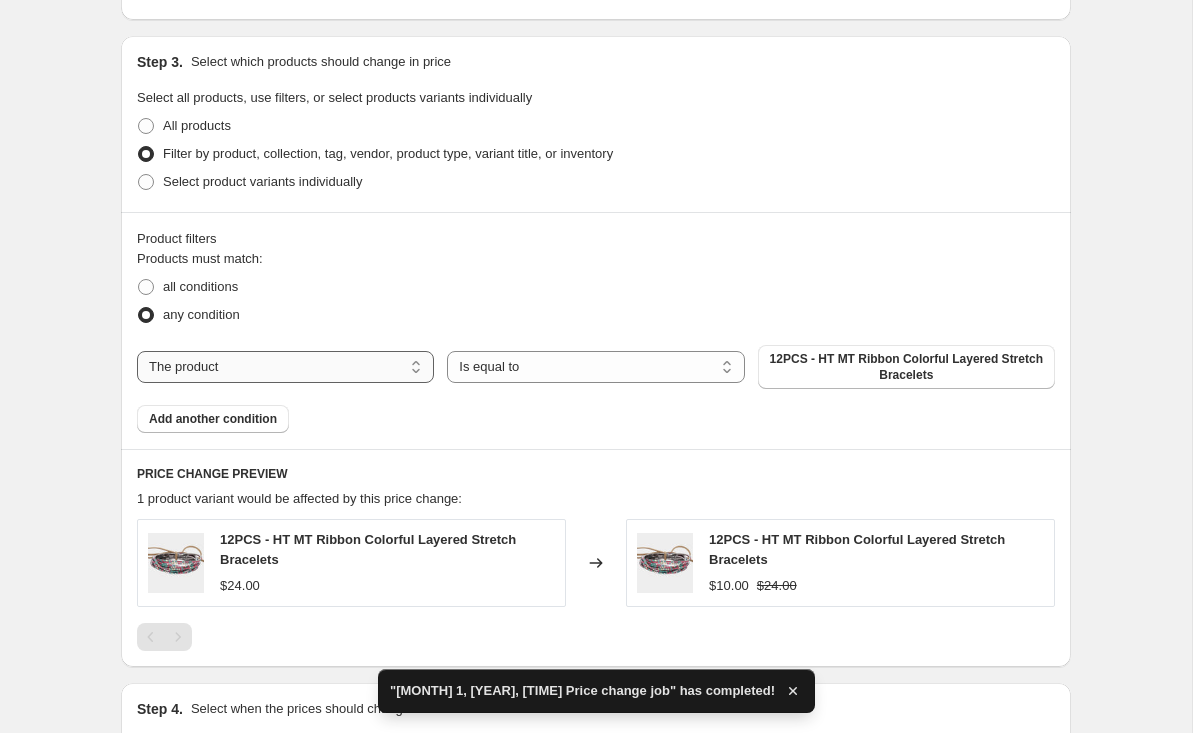 click on "The product The product's collection The product's tag The product's vendor The product's type The product's status The variant's title Inventory quantity" at bounding box center (285, 367) 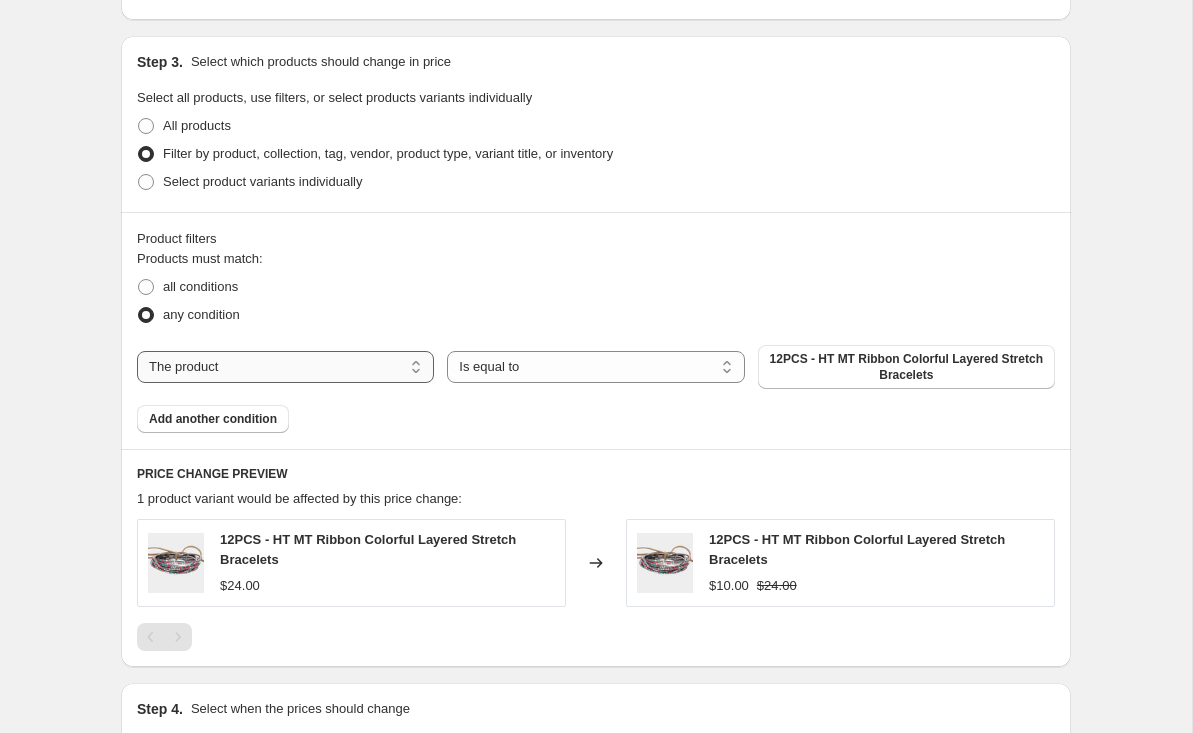 select on "collection" 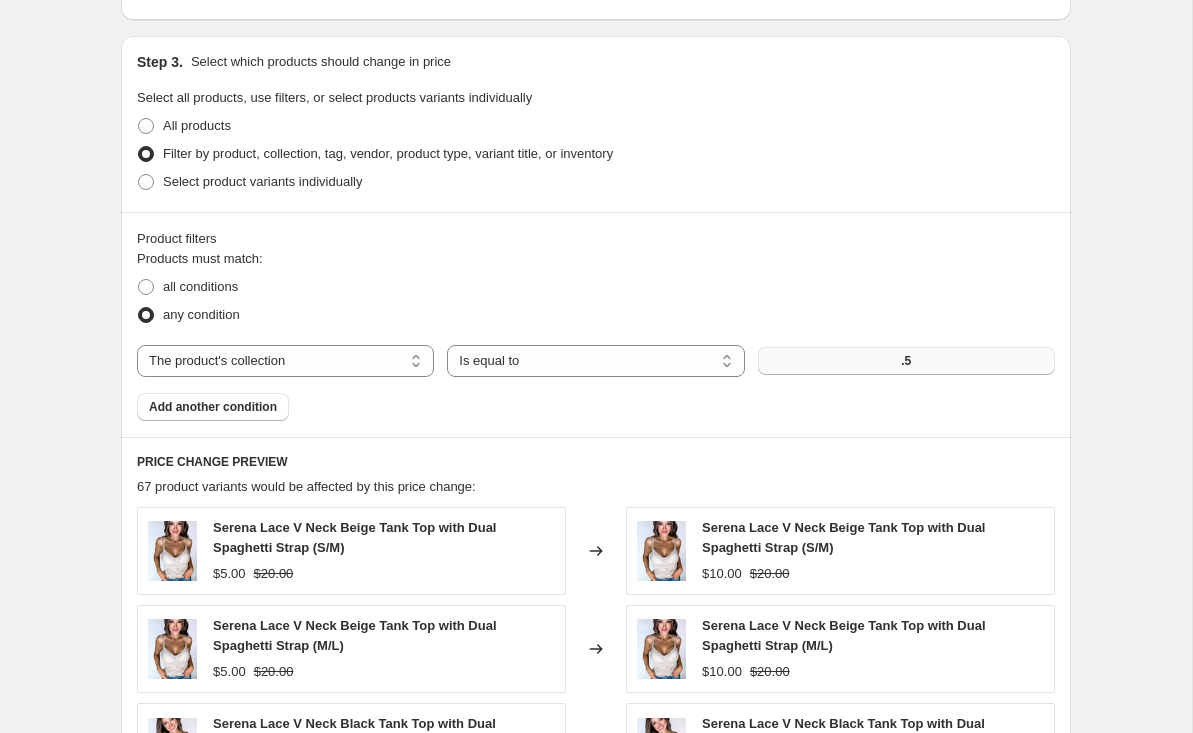 drag, startPoint x: 387, startPoint y: 360, endPoint x: 920, endPoint y: 365, distance: 533.02344 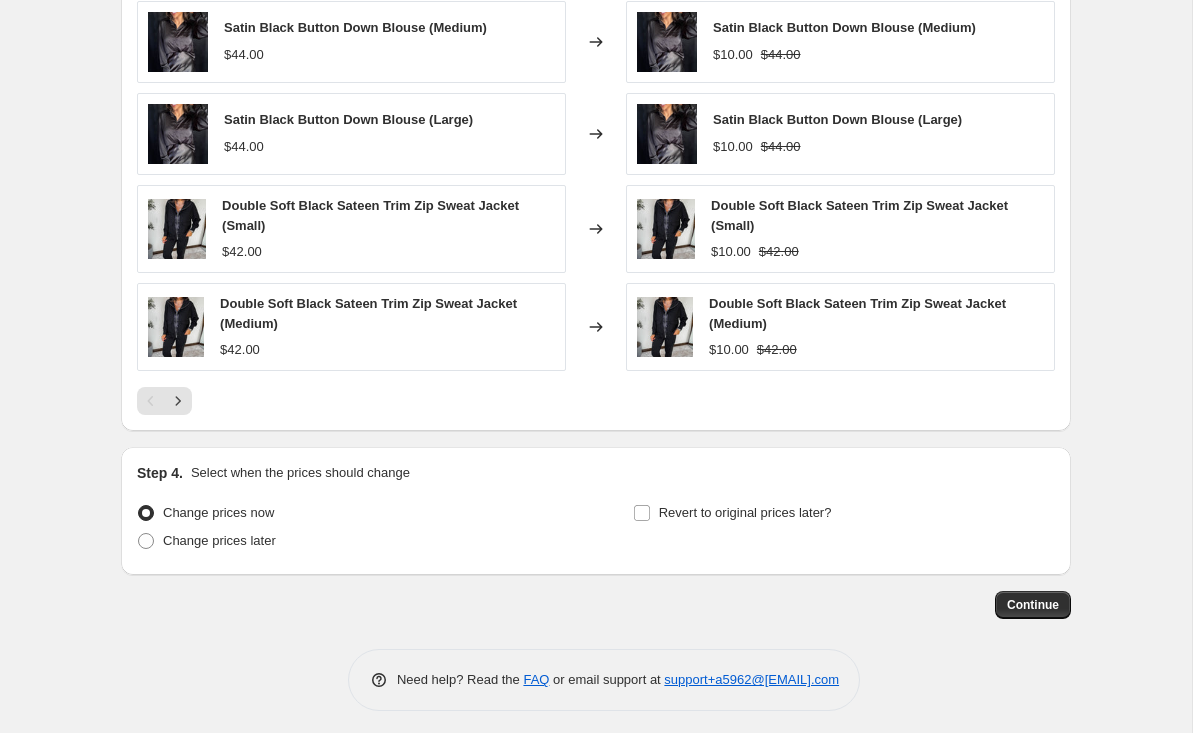 scroll, scrollTop: 1317, scrollLeft: 0, axis: vertical 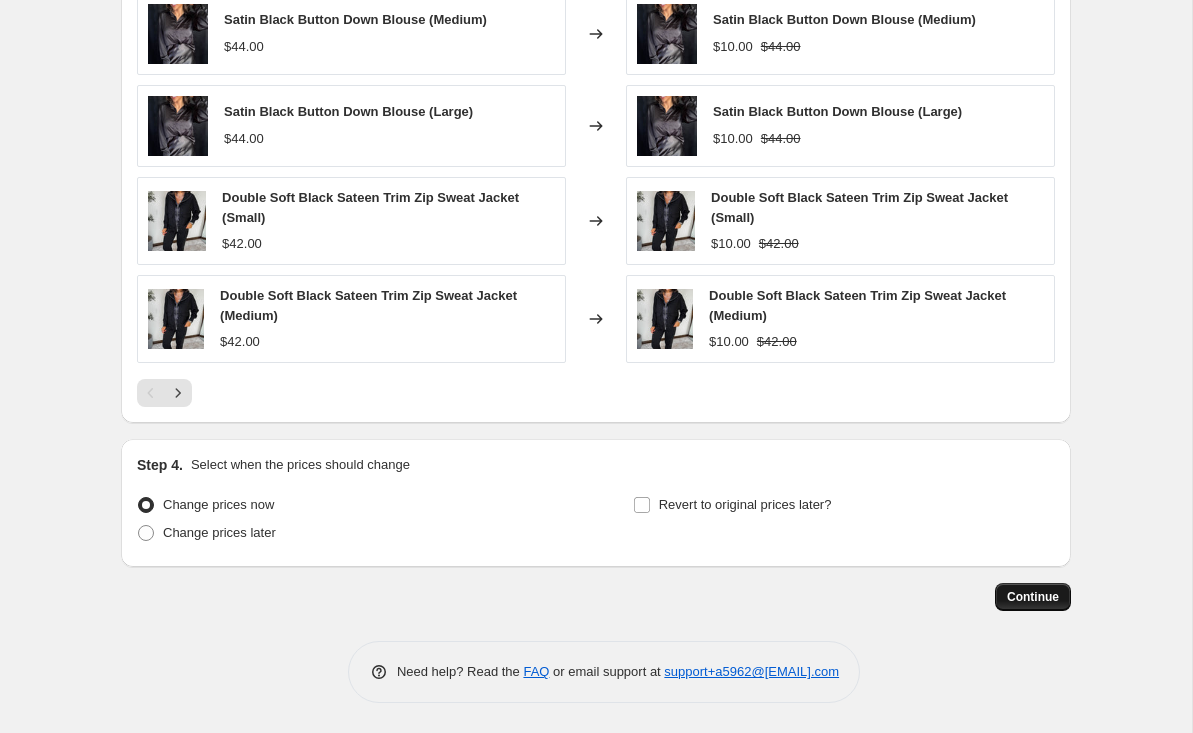 click on "Continue" at bounding box center [1033, 597] 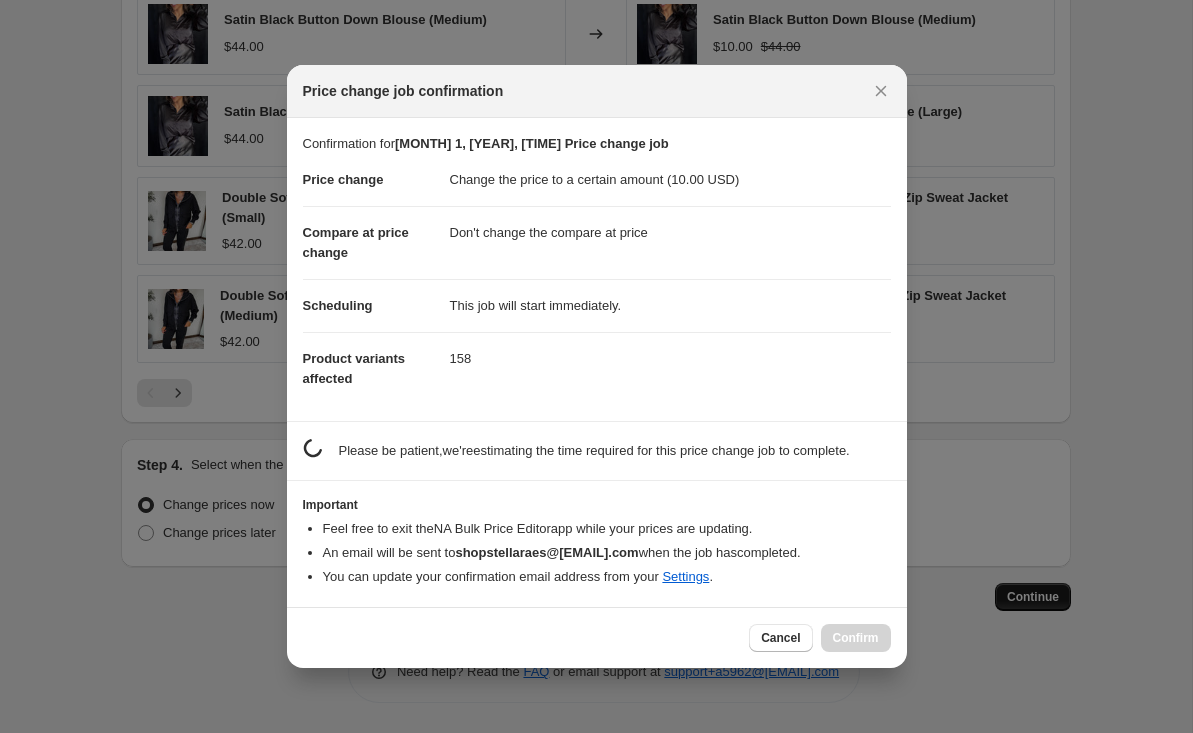 scroll, scrollTop: 1317, scrollLeft: 0, axis: vertical 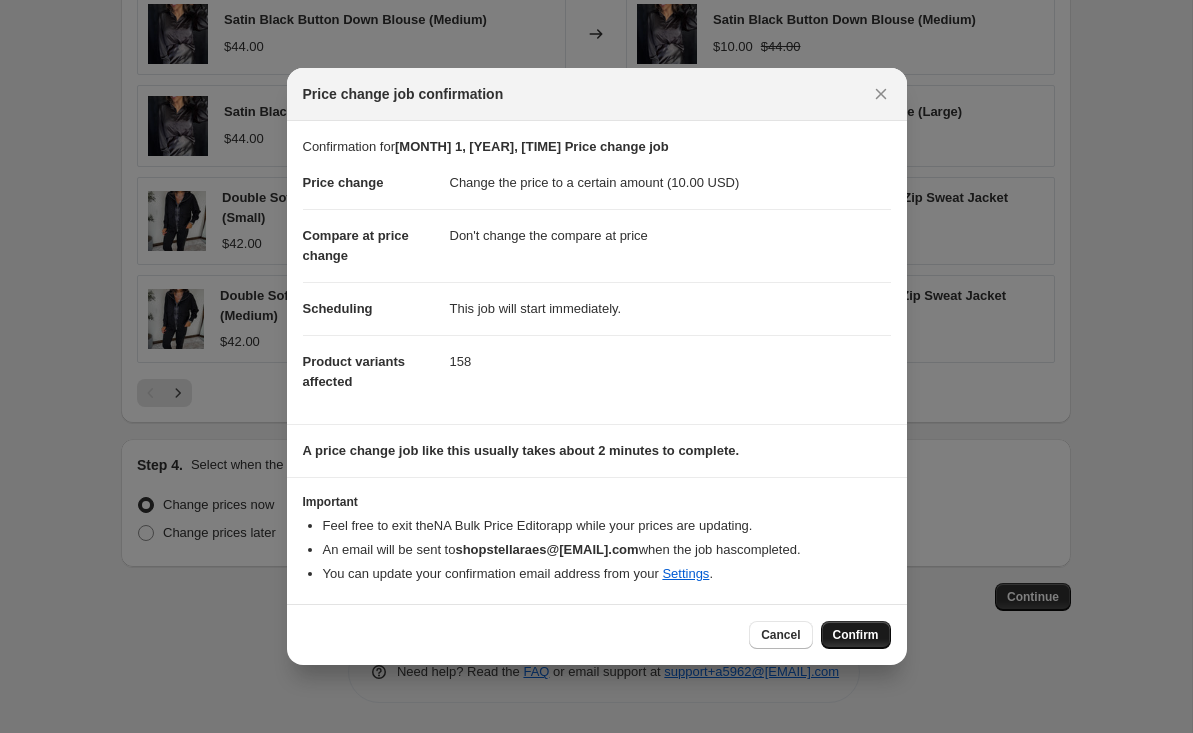 click on "Confirm" at bounding box center [856, 635] 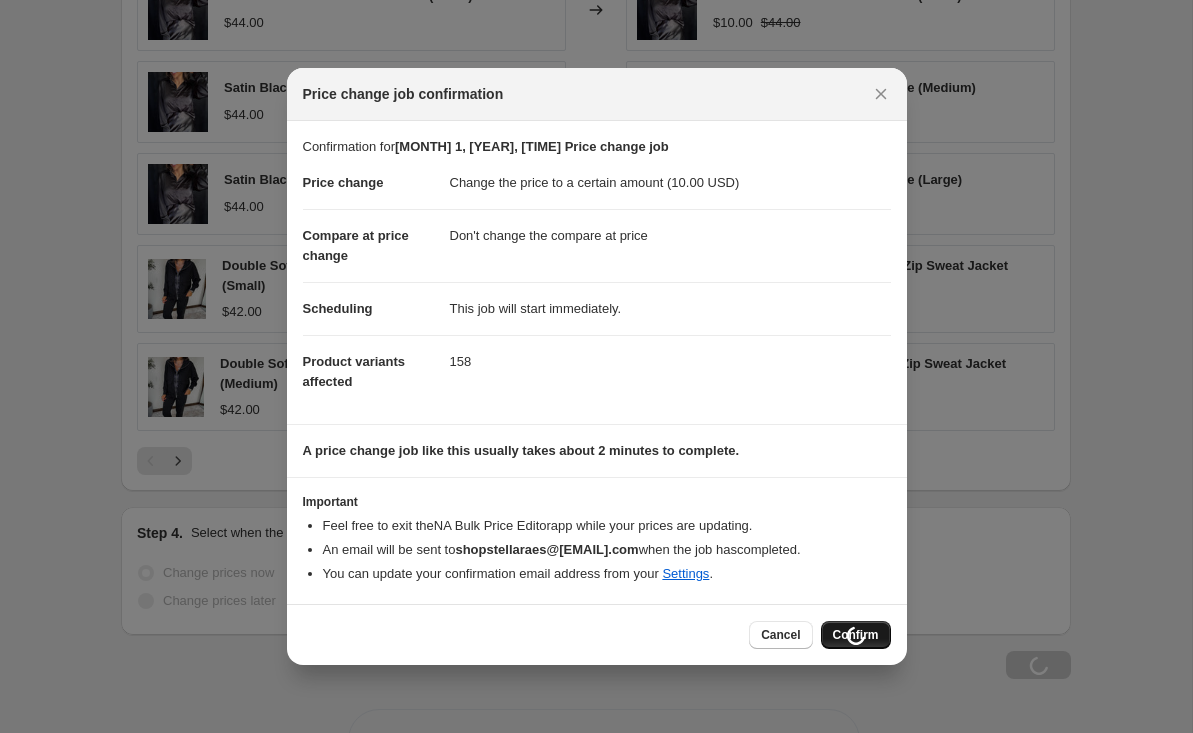 scroll, scrollTop: 1317, scrollLeft: 0, axis: vertical 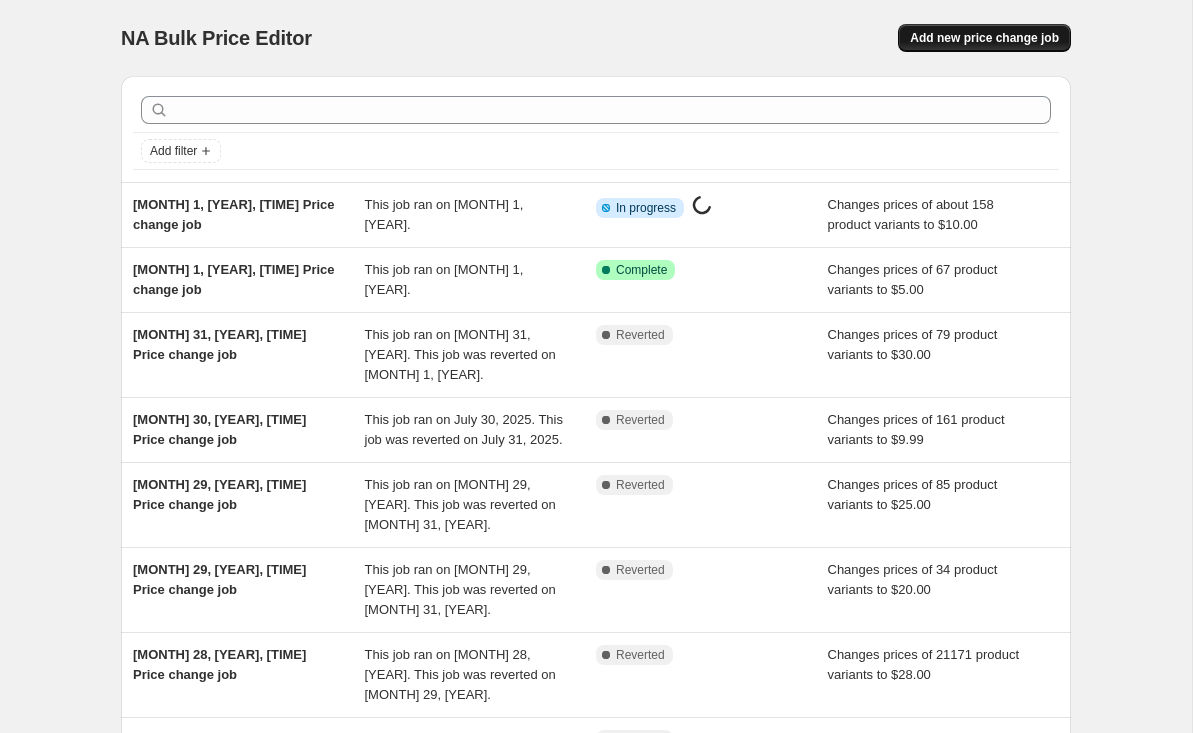 click on "Add new price change job" at bounding box center [984, 38] 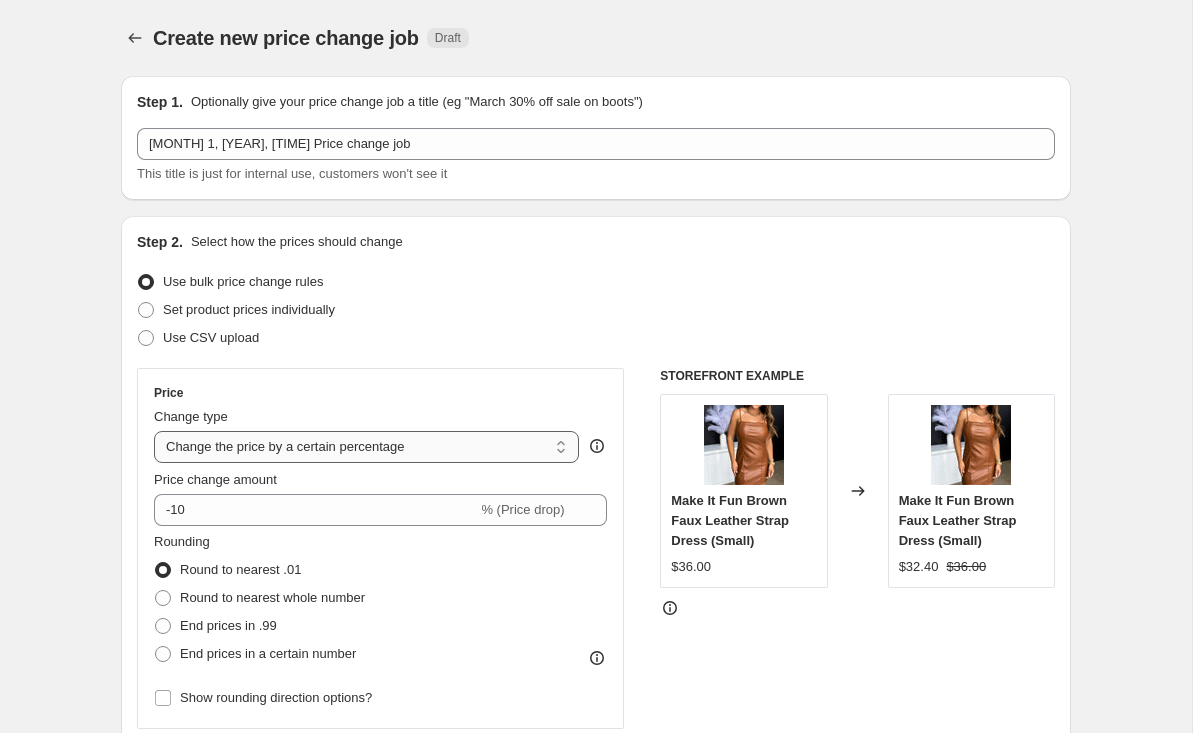 click on "Change the price to a certain amount Change the price by a certain amount Change the price by a certain percentage Change the price to the current compare at price (price before sale) Change the price by a certain amount relative to the compare at price Change the price by a certain percentage relative to the compare at price Don't change the price Change the price by a certain percentage relative to the cost per item Change price to certain cost margin" at bounding box center (366, 447) 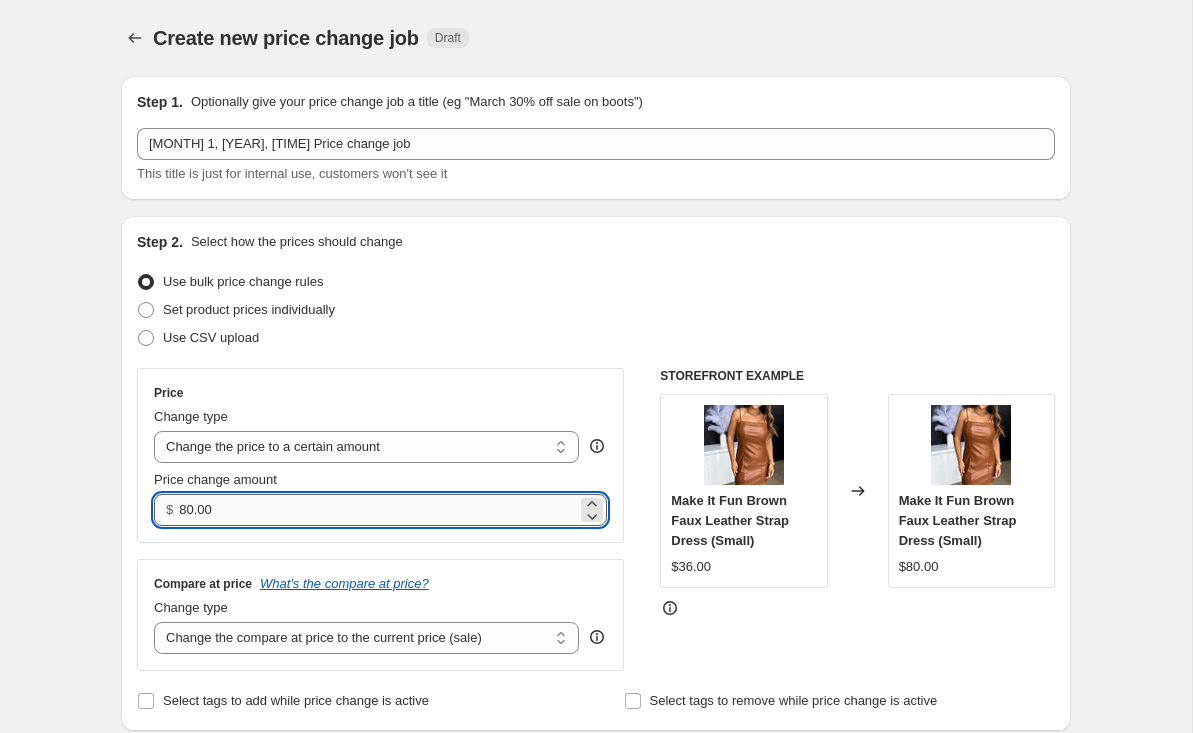 click on "80.00" at bounding box center [377, 510] 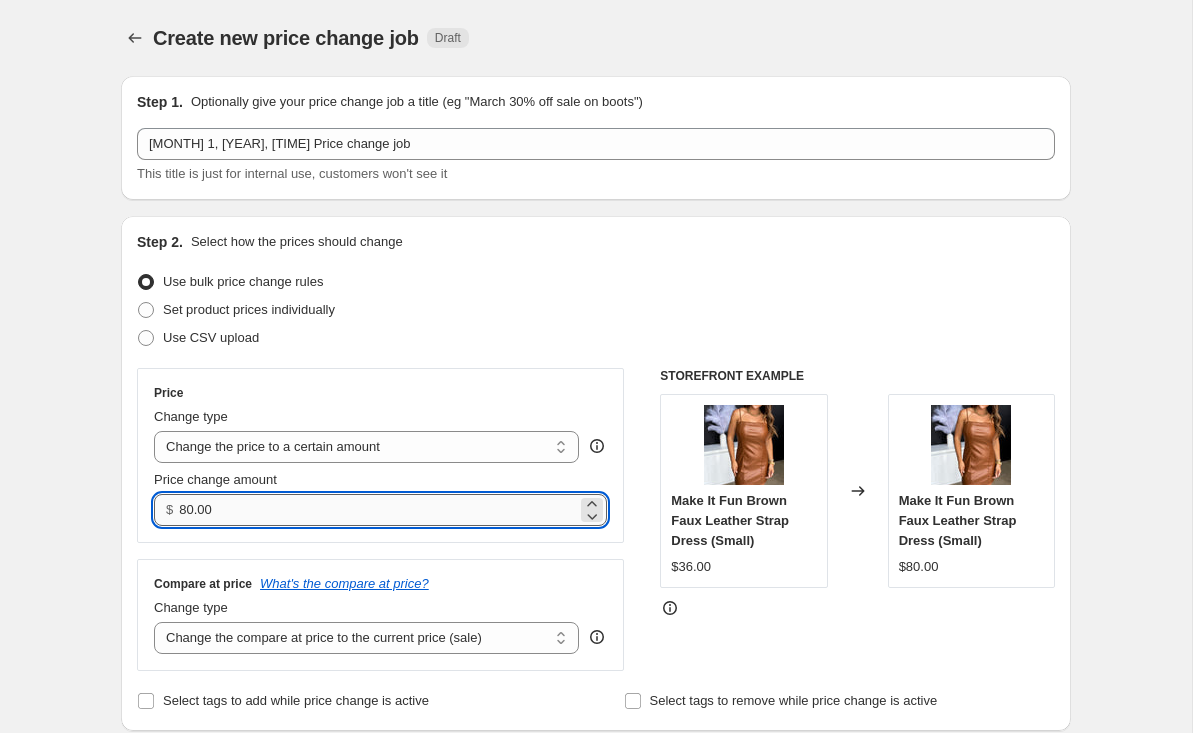 click on "80.00" at bounding box center [377, 510] 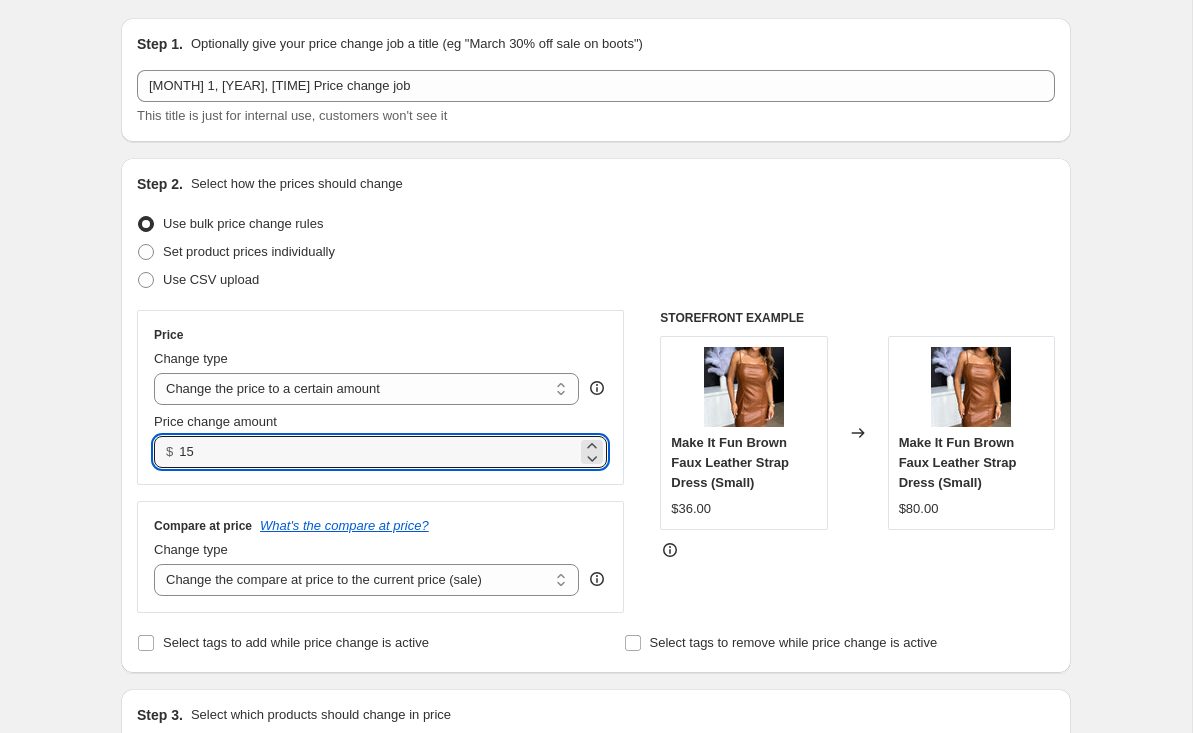 scroll, scrollTop: 178, scrollLeft: 0, axis: vertical 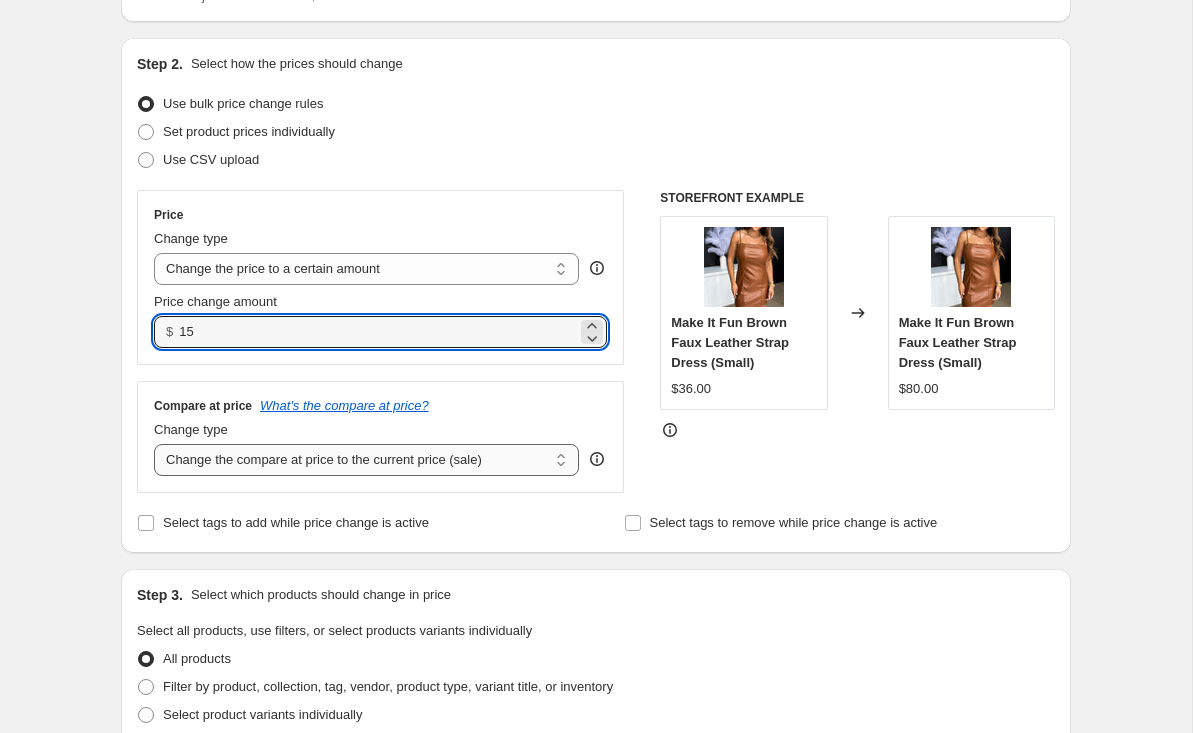 type on "15.00" 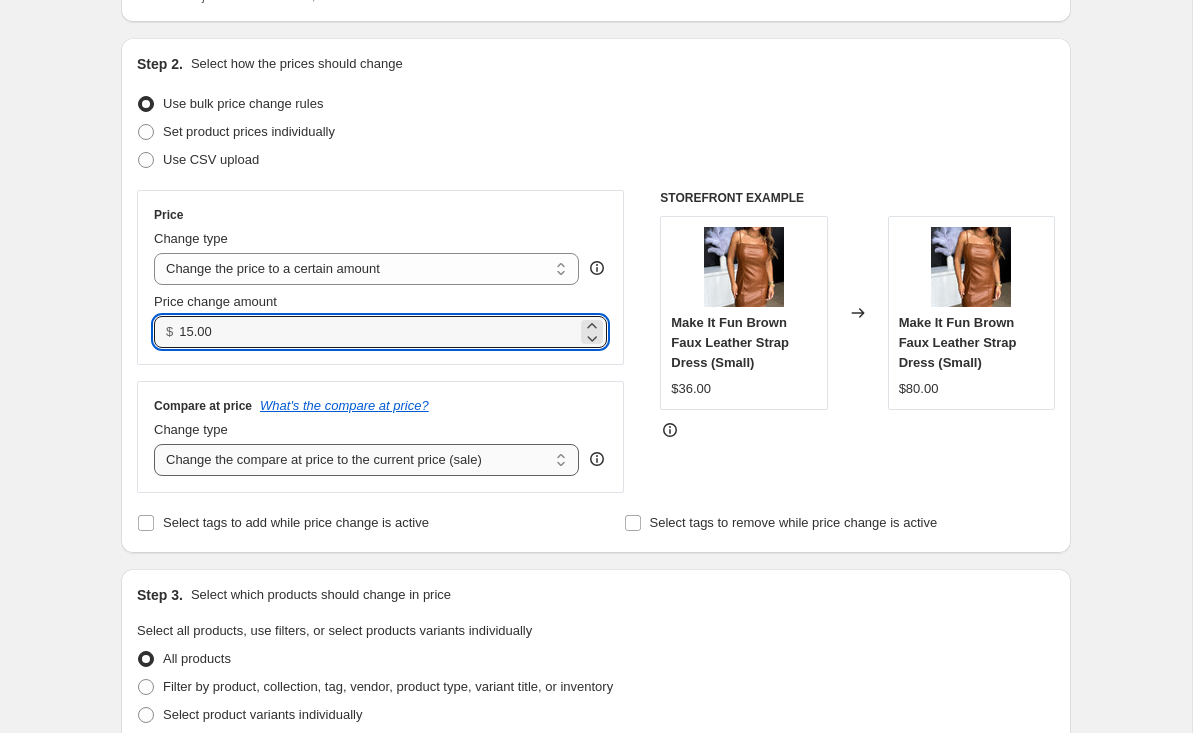click on "Change the compare at price to the current price (sale) Change the compare at price to a certain amount Change the compare at price by a certain amount Change the compare at price by a certain percentage Change the compare at price by a certain amount relative to the actual price Change the compare at price by a certain percentage relative to the actual price Don't change the compare at price Remove the compare at price" at bounding box center (366, 460) 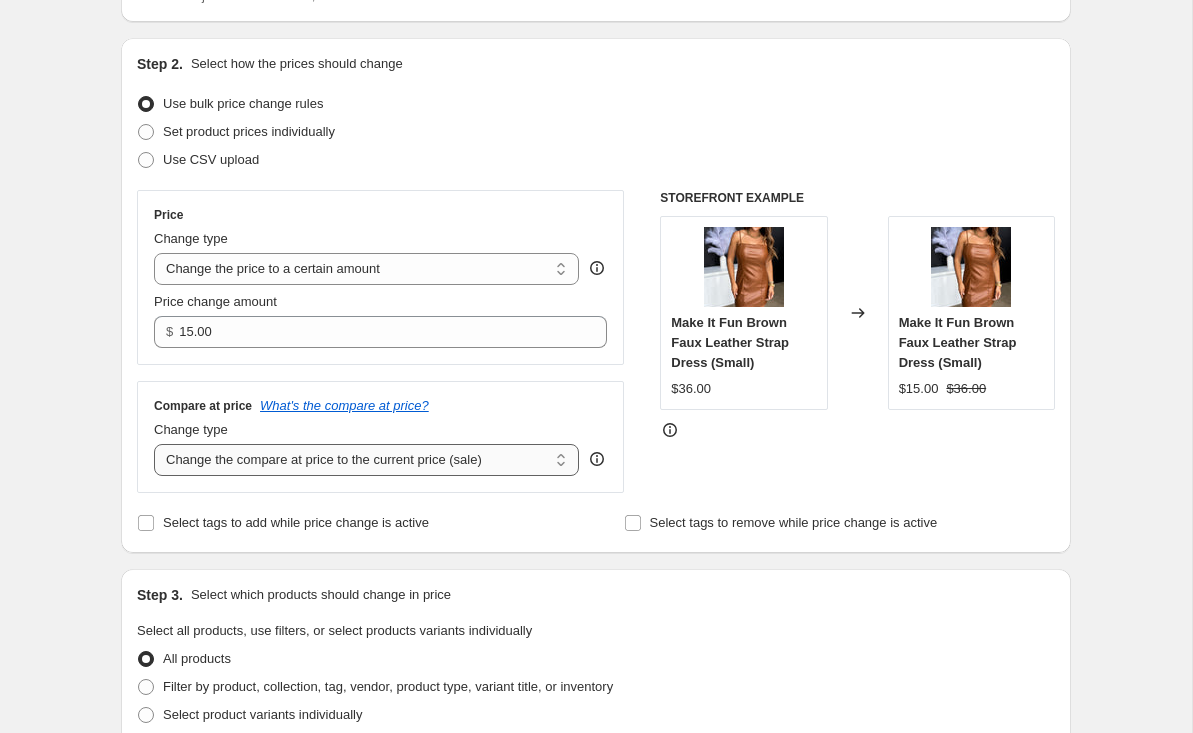 select on "no_change" 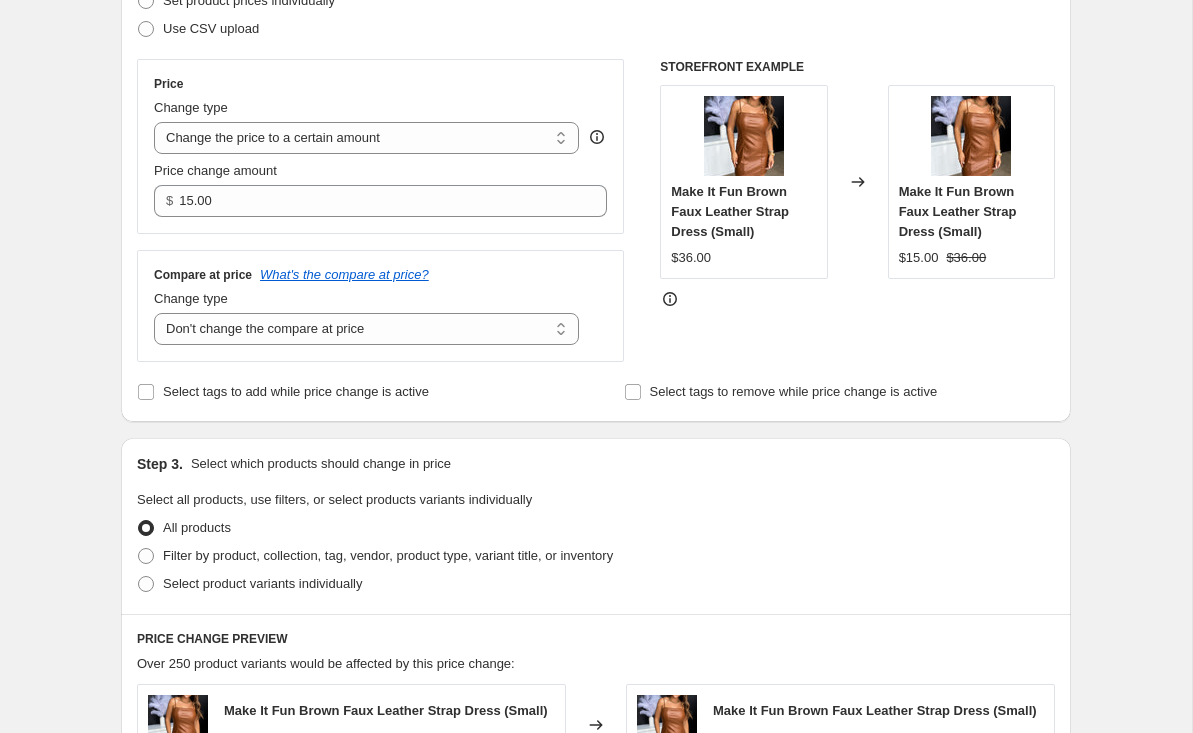scroll, scrollTop: 318, scrollLeft: 0, axis: vertical 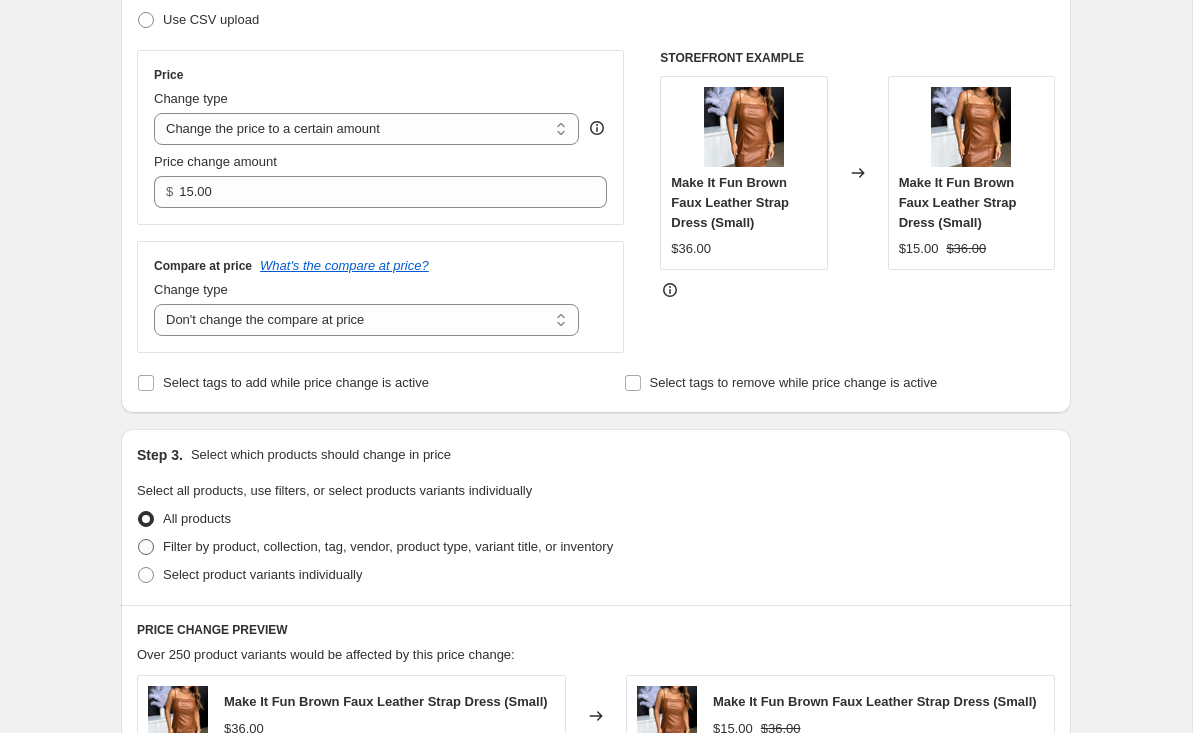 click at bounding box center (146, 547) 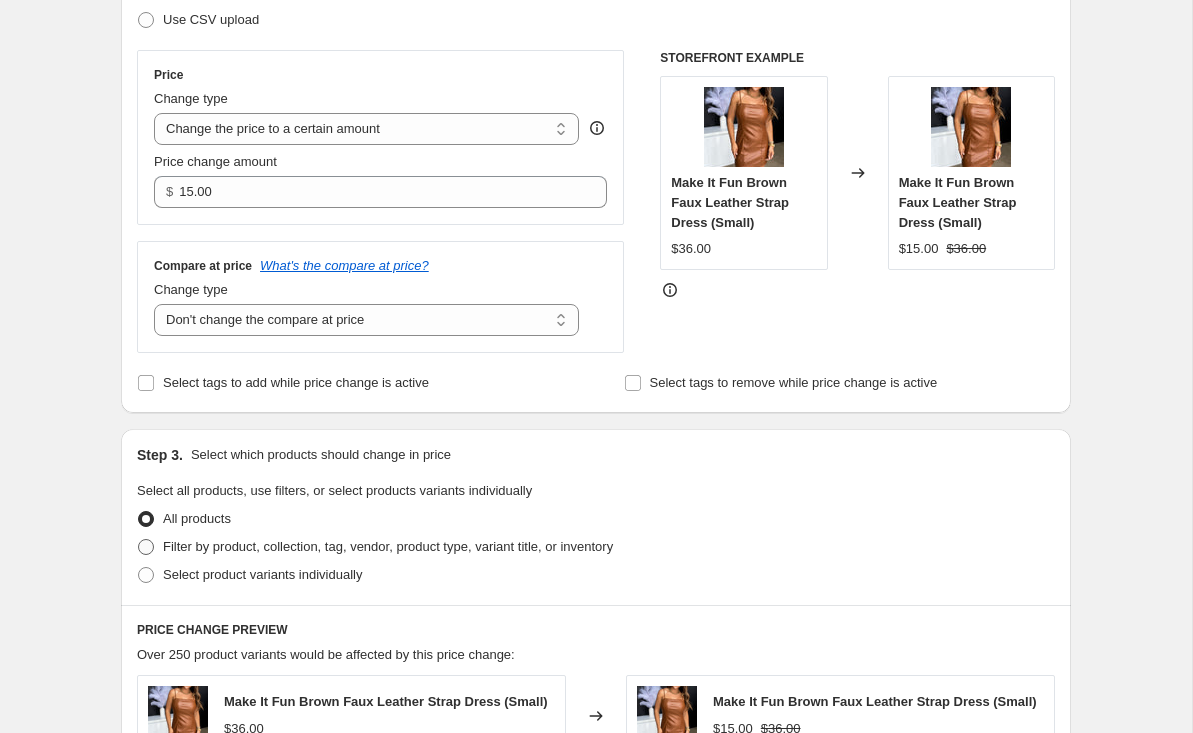 radio on "true" 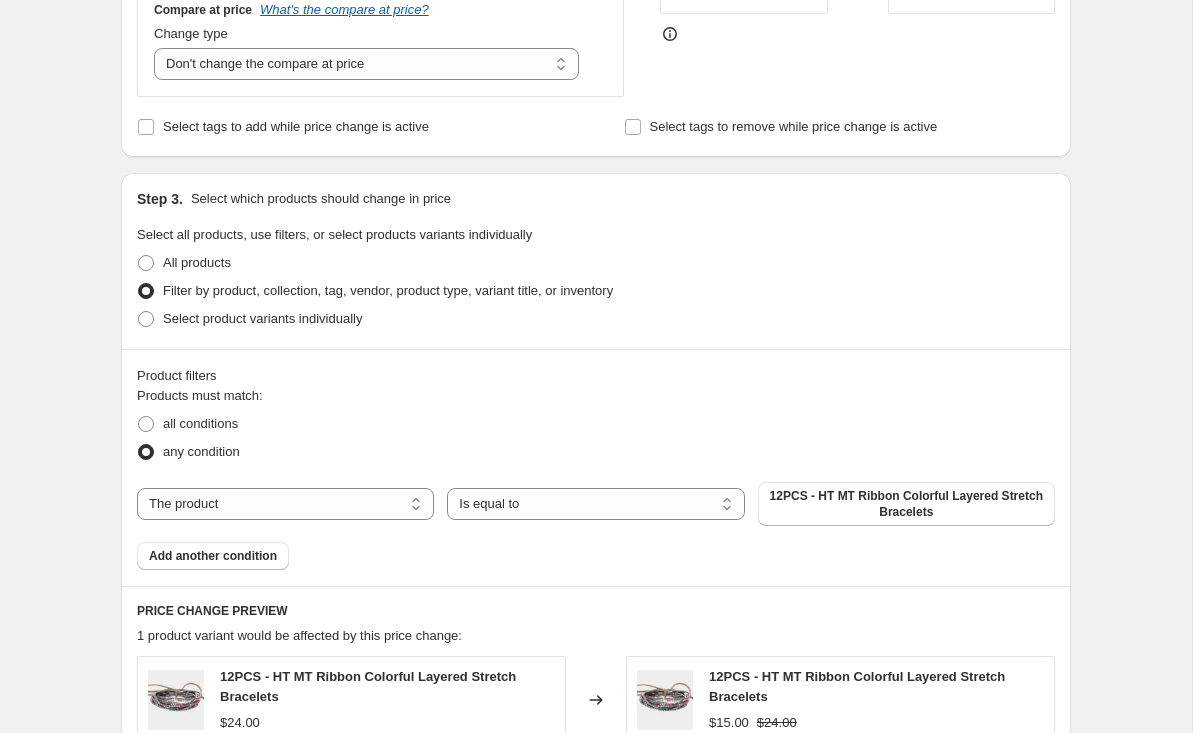 scroll, scrollTop: 563, scrollLeft: 0, axis: vertical 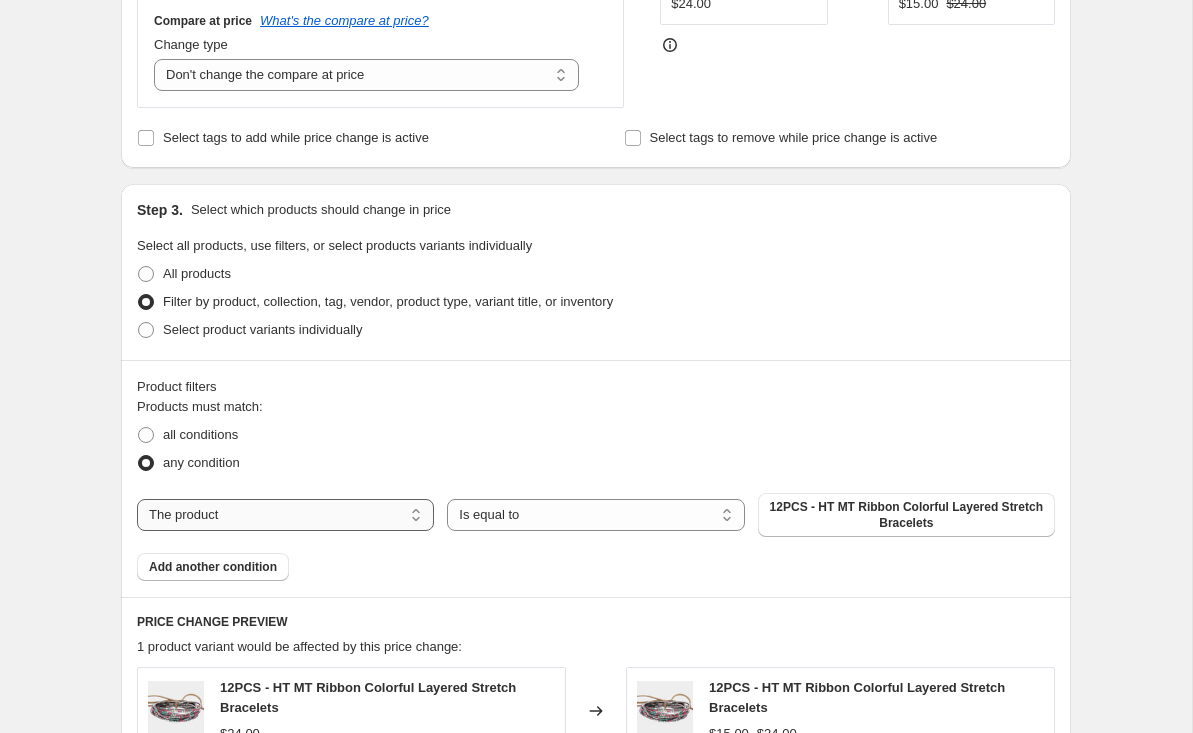 click on "The product The product's collection The product's tag The product's vendor The product's type The product's status The variant's title Inventory quantity" at bounding box center (285, 515) 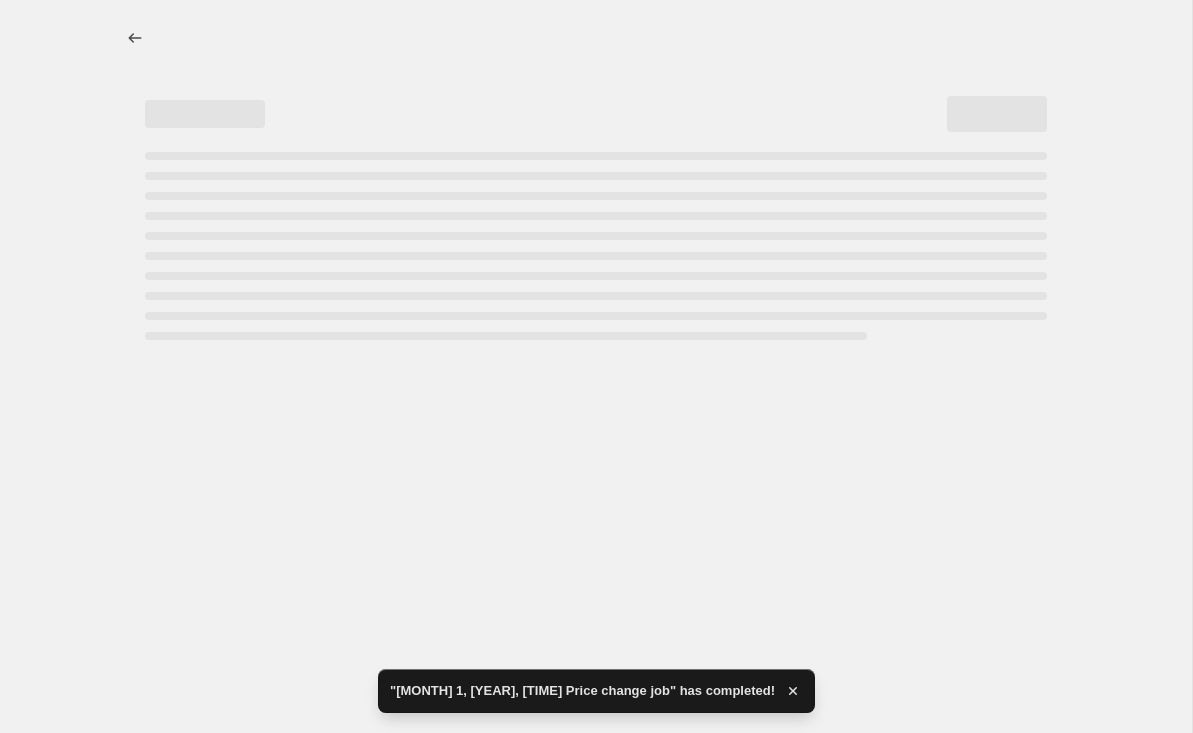 scroll, scrollTop: 0, scrollLeft: 0, axis: both 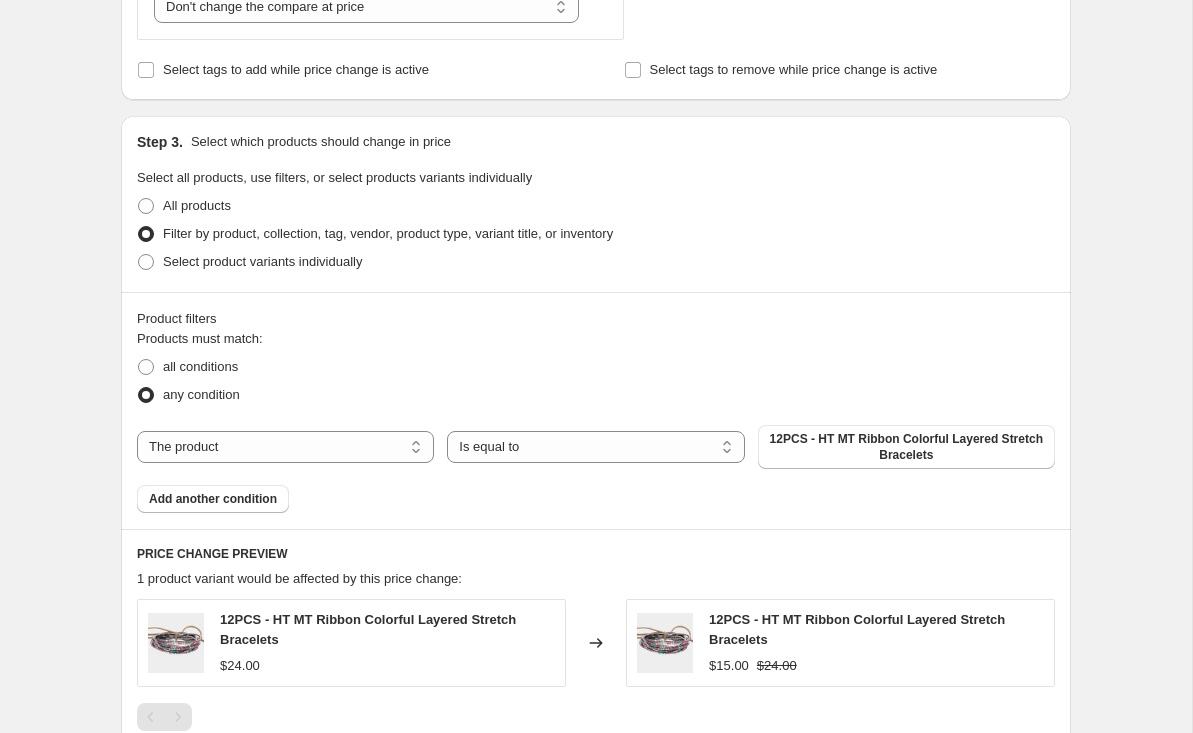 click on "12PCS - HT MT Ribbon Colorful Layered Stretch Bracelets" at bounding box center (906, 447) 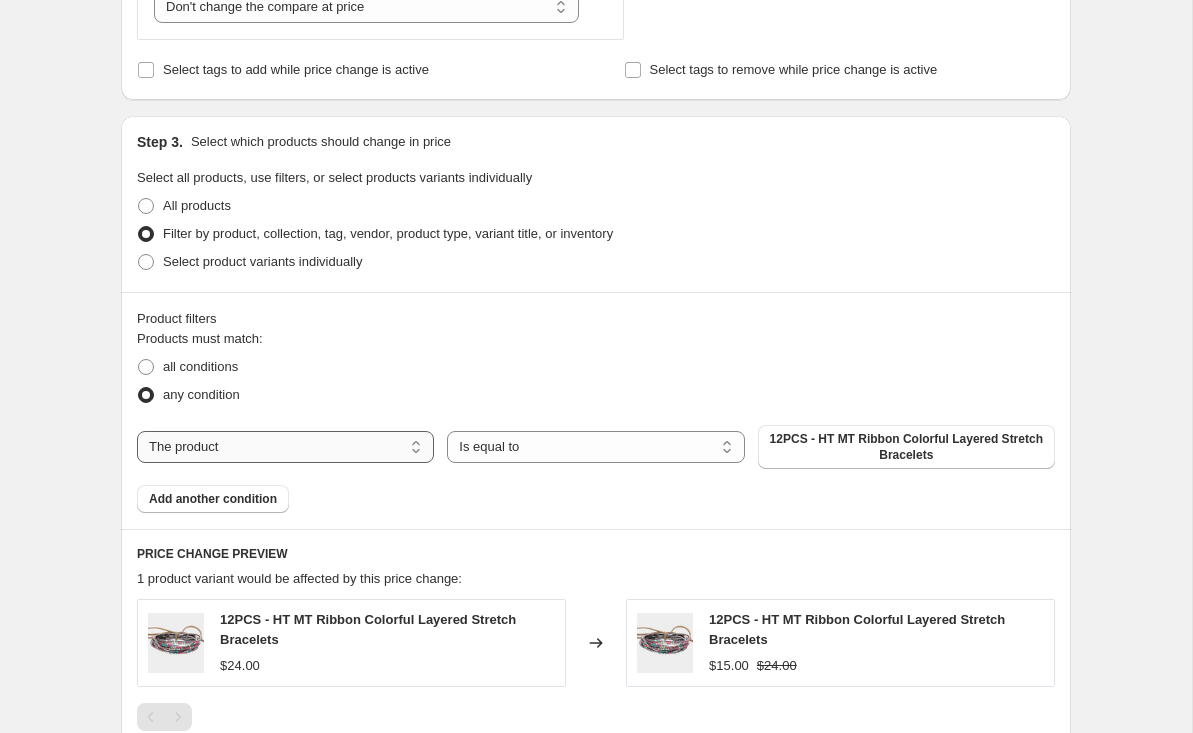 click on "The product The product's collection The product's tag The product's vendor The product's type The product's status The variant's title Inventory quantity" at bounding box center (285, 447) 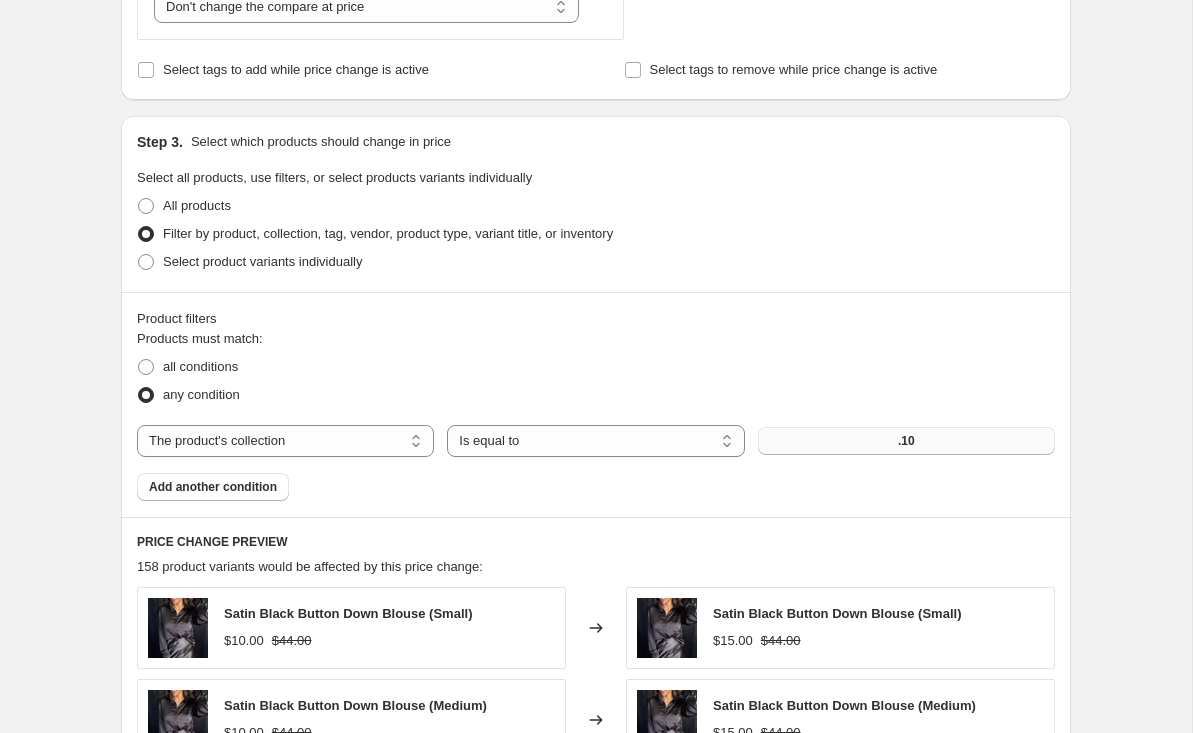 click on ".10" at bounding box center [906, 441] 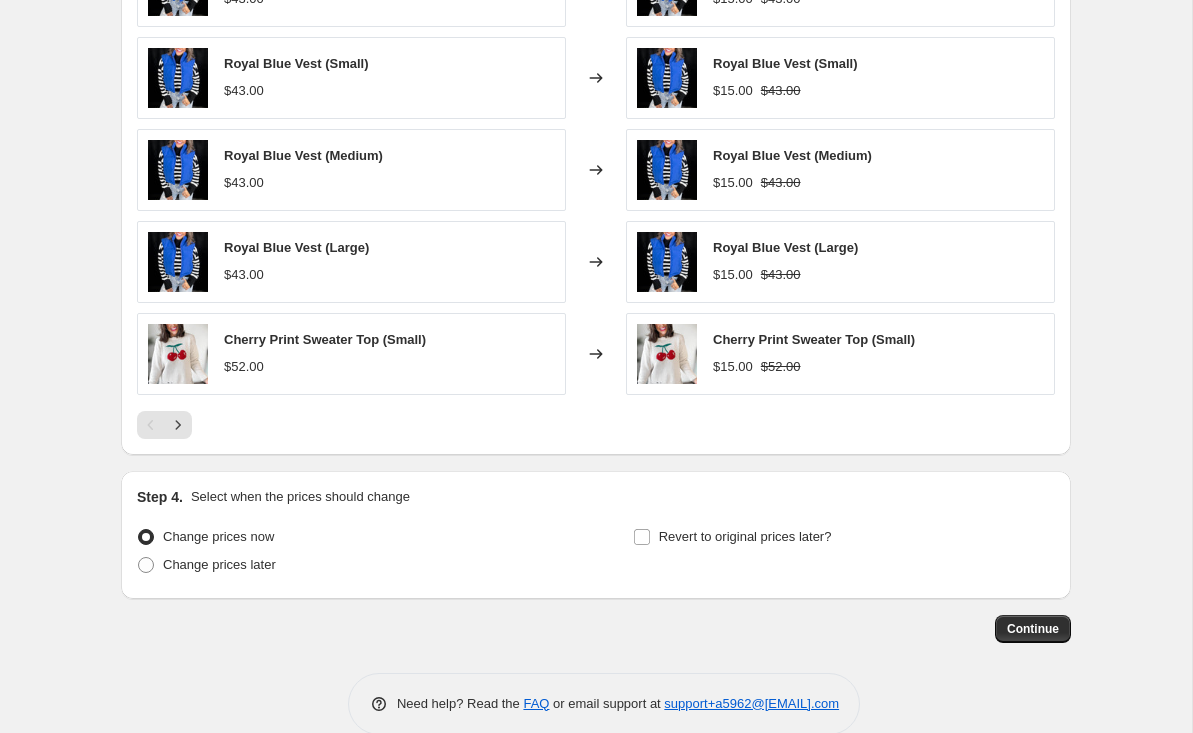 scroll, scrollTop: 1304, scrollLeft: 0, axis: vertical 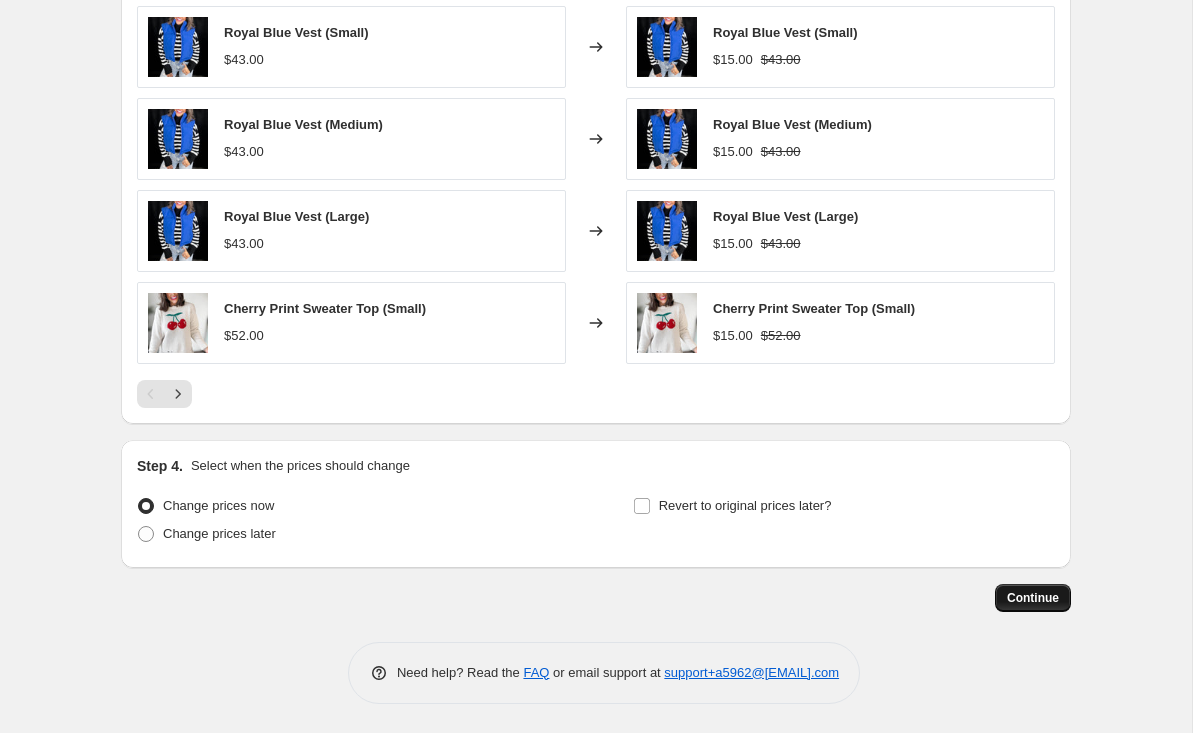 click on "Continue" at bounding box center [1033, 598] 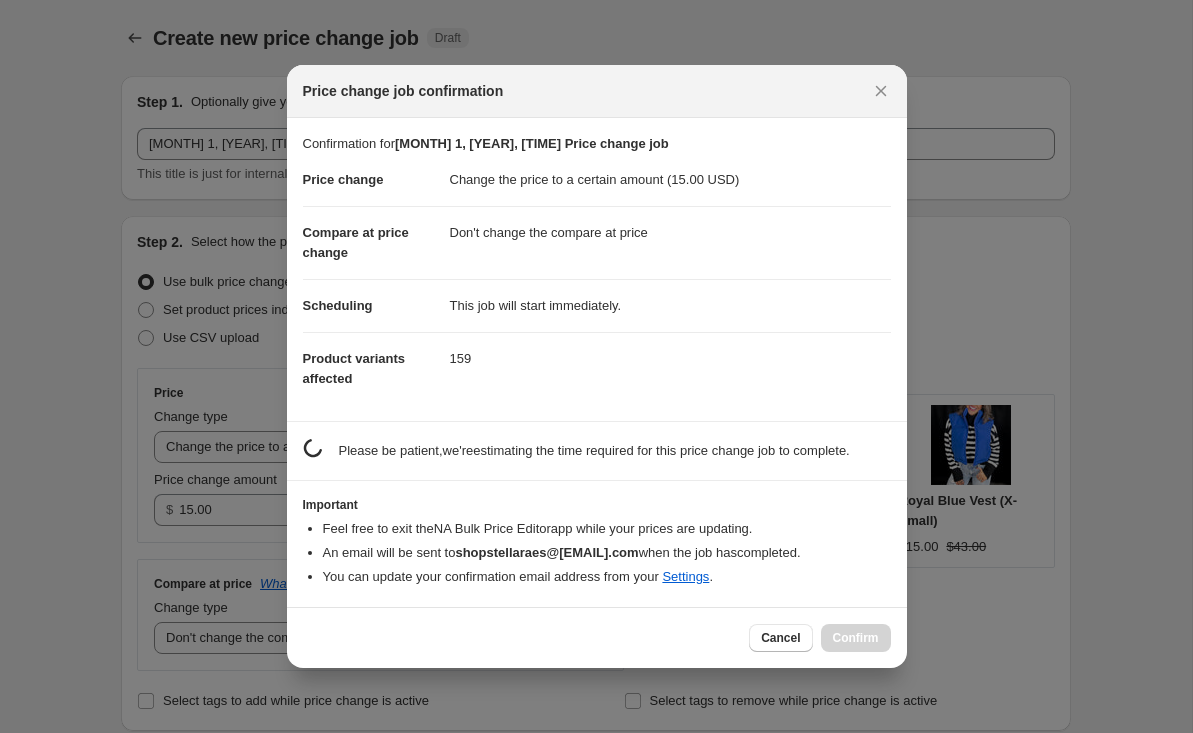 scroll, scrollTop: 0, scrollLeft: 0, axis: both 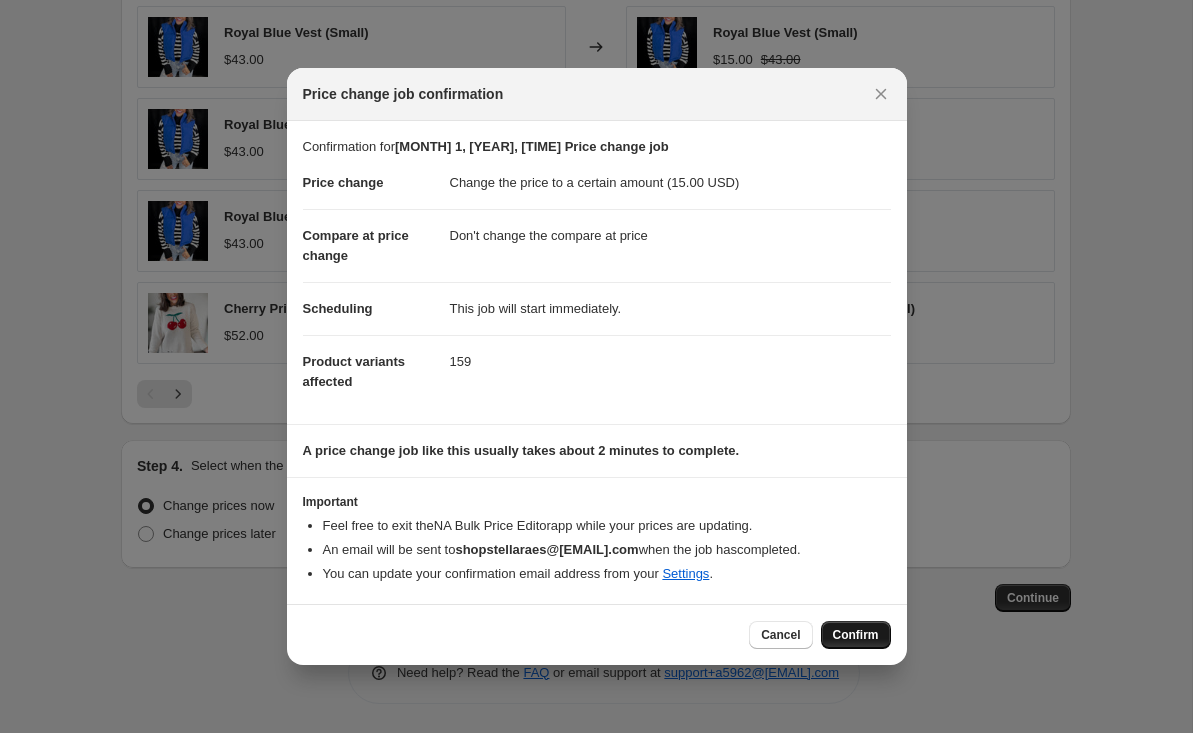 click on "Confirm" at bounding box center [856, 635] 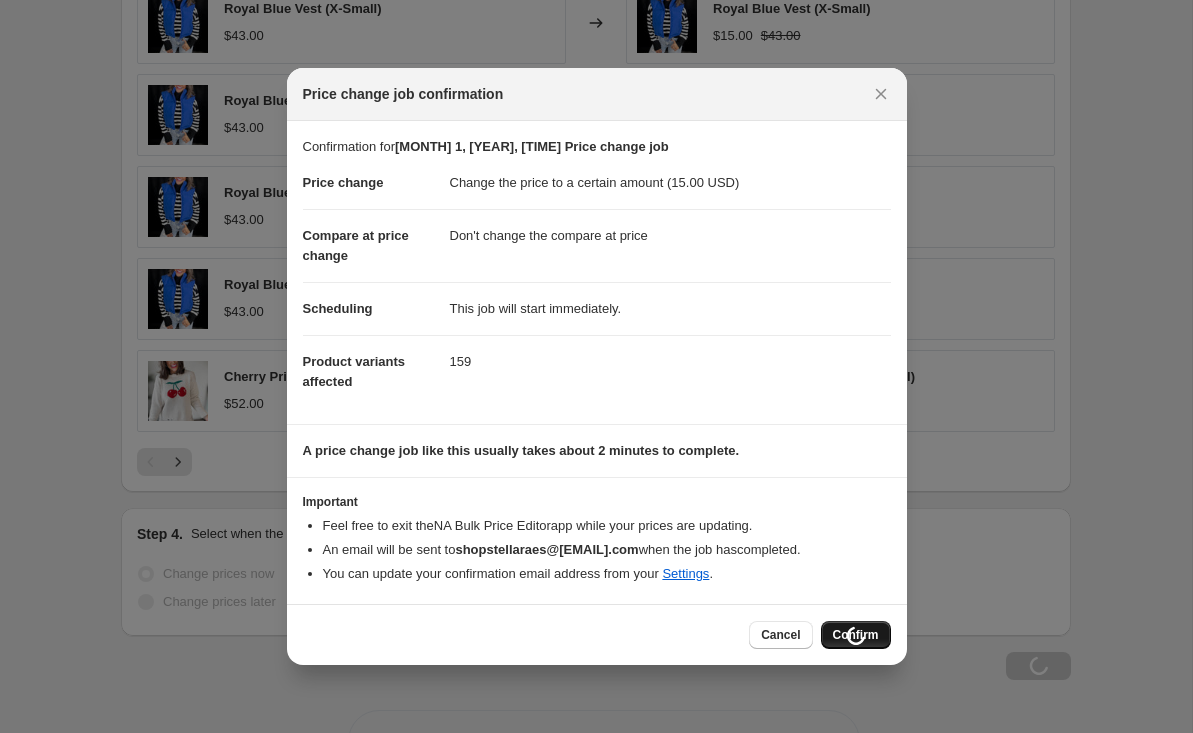 scroll, scrollTop: 1372, scrollLeft: 0, axis: vertical 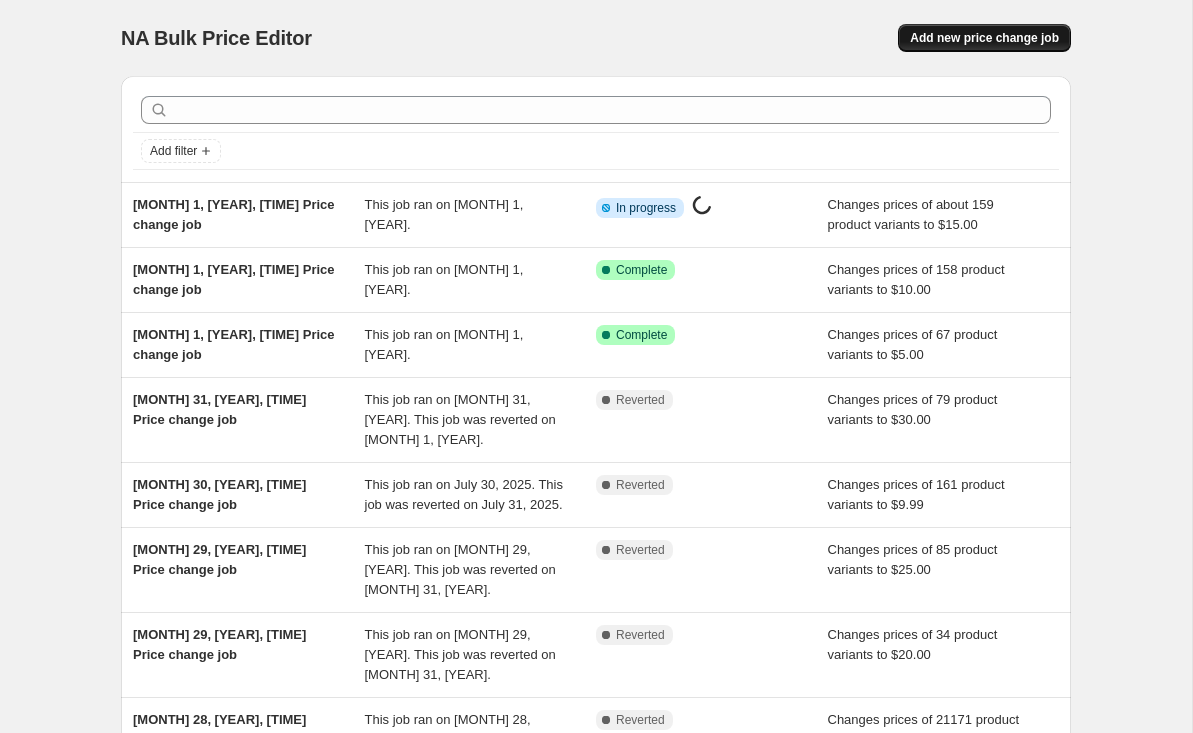 click on "Add new price change job" at bounding box center (984, 38) 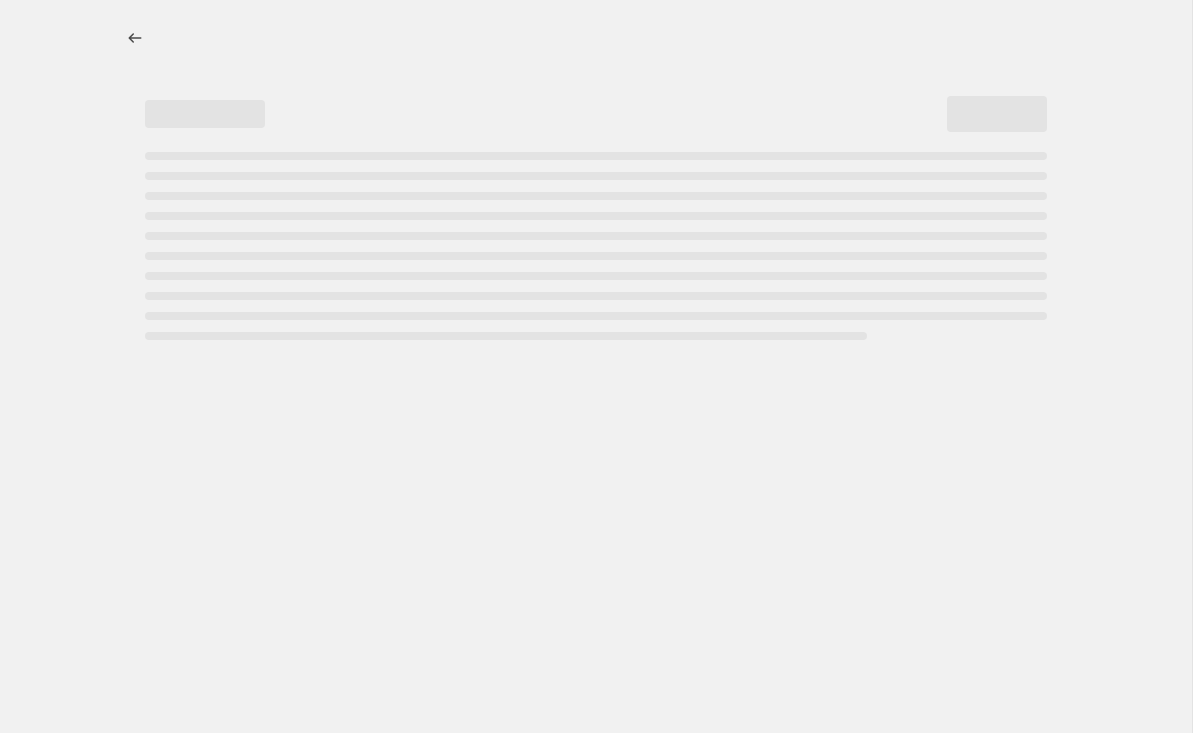 select on "percentage" 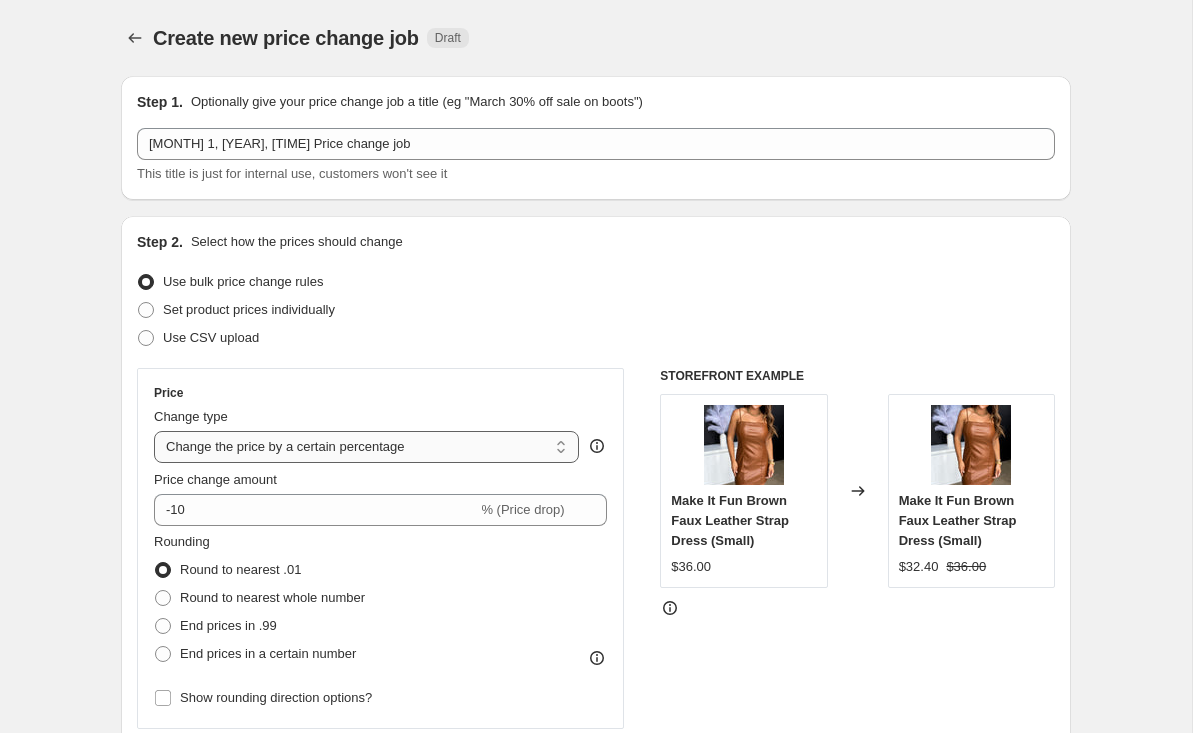 click on "Change the price to a certain amount Change the price by a certain amount Change the price by a certain percentage Change the price to the current compare at price (price before sale) Change the price by a certain amount relative to the compare at price Change the price by a certain percentage relative to the compare at price Don't change the price Change the price by a certain percentage relative to the cost per item Change price to certain cost margin" at bounding box center (366, 447) 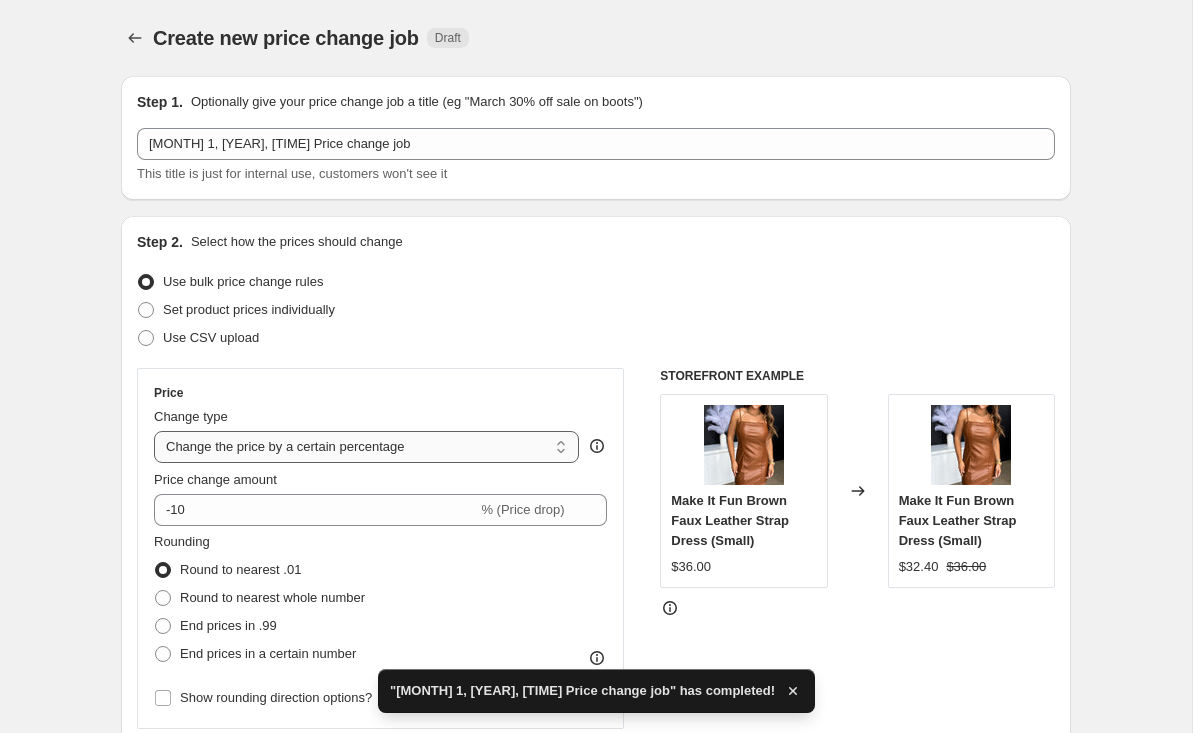 click on "Change the price to a certain amount Change the price by a certain amount Change the price by a certain percentage Change the price to the current compare at price (price before sale) Change the price by a certain amount relative to the compare at price Change the price by a certain percentage relative to the compare at price Don't change the price Change the price by a certain percentage relative to the cost per item Change price to certain cost margin" at bounding box center [366, 447] 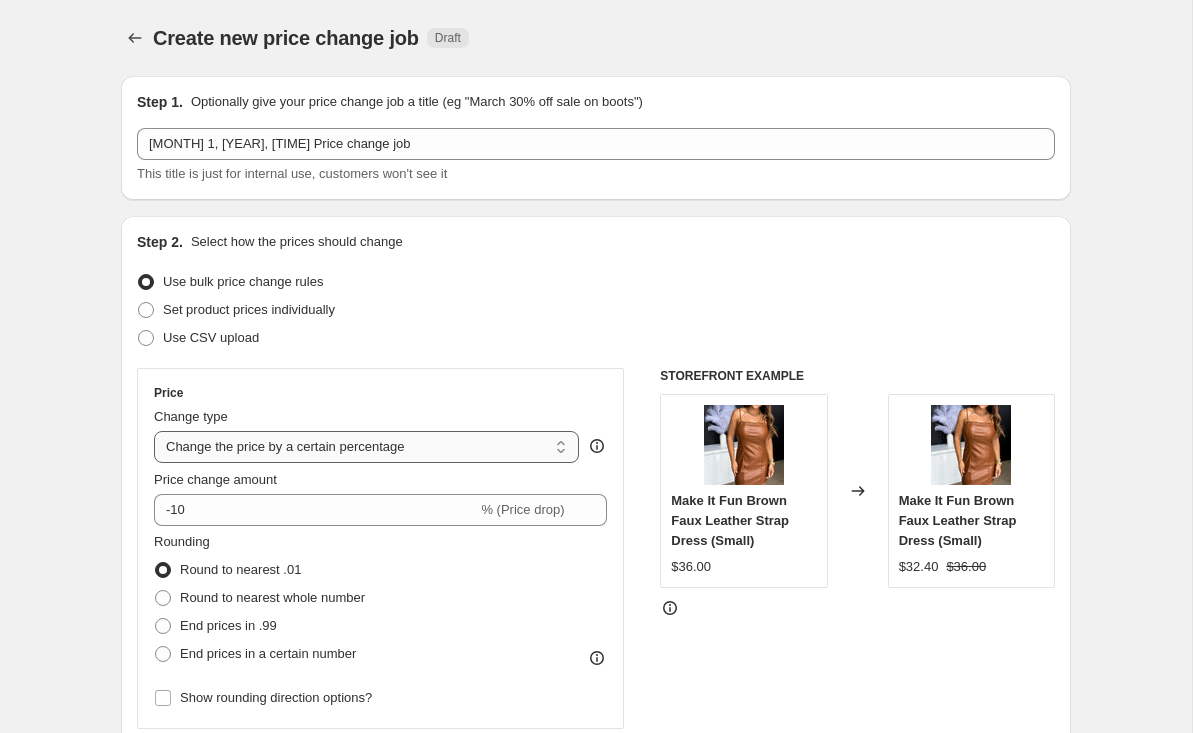 select on "to" 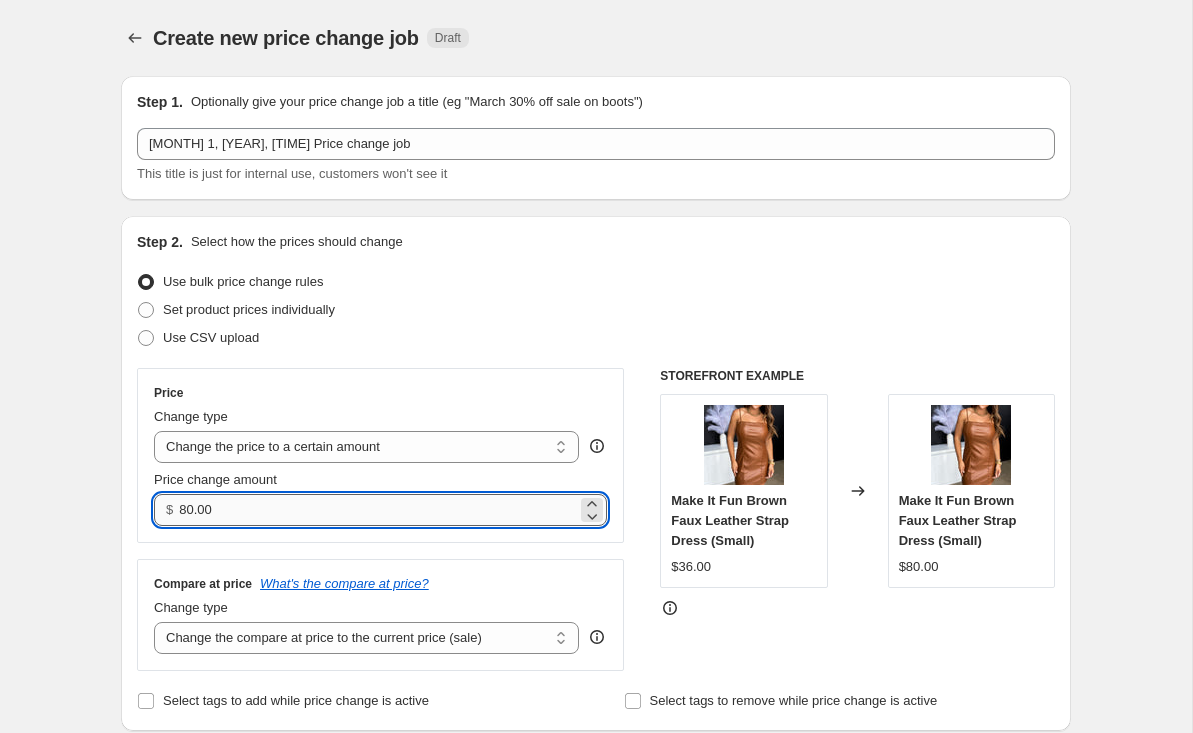 click on "80.00" at bounding box center (377, 510) 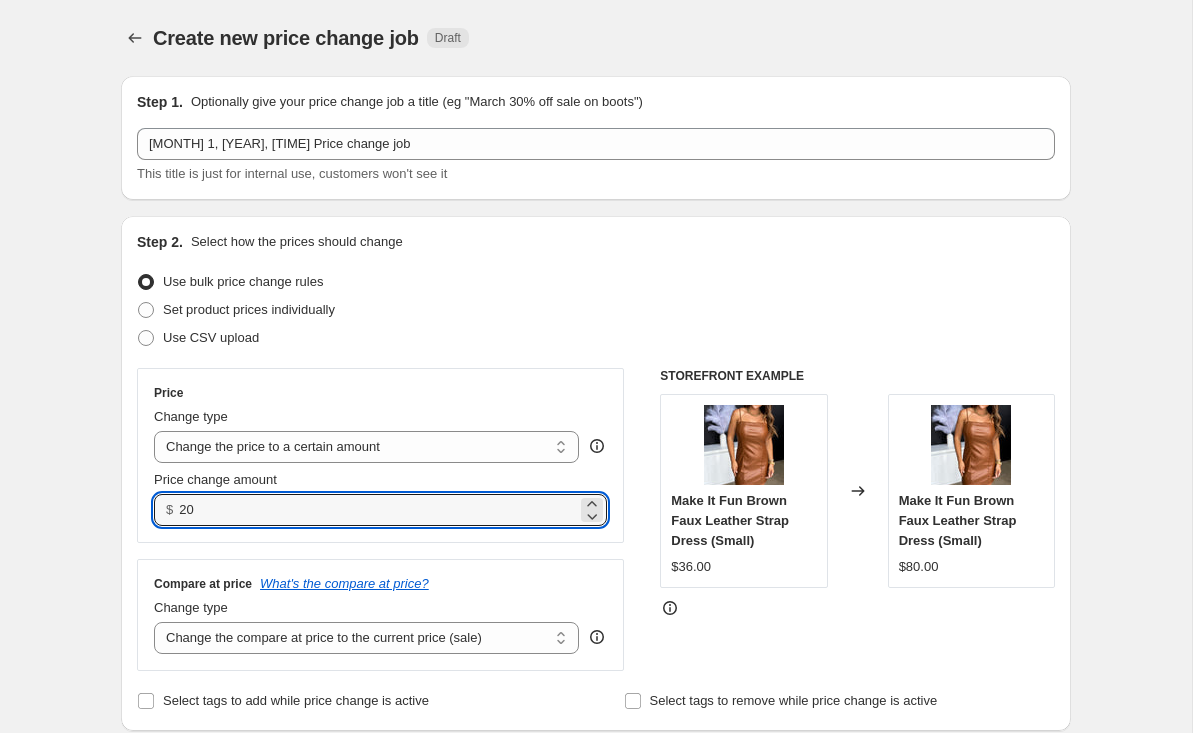 type on "20.00" 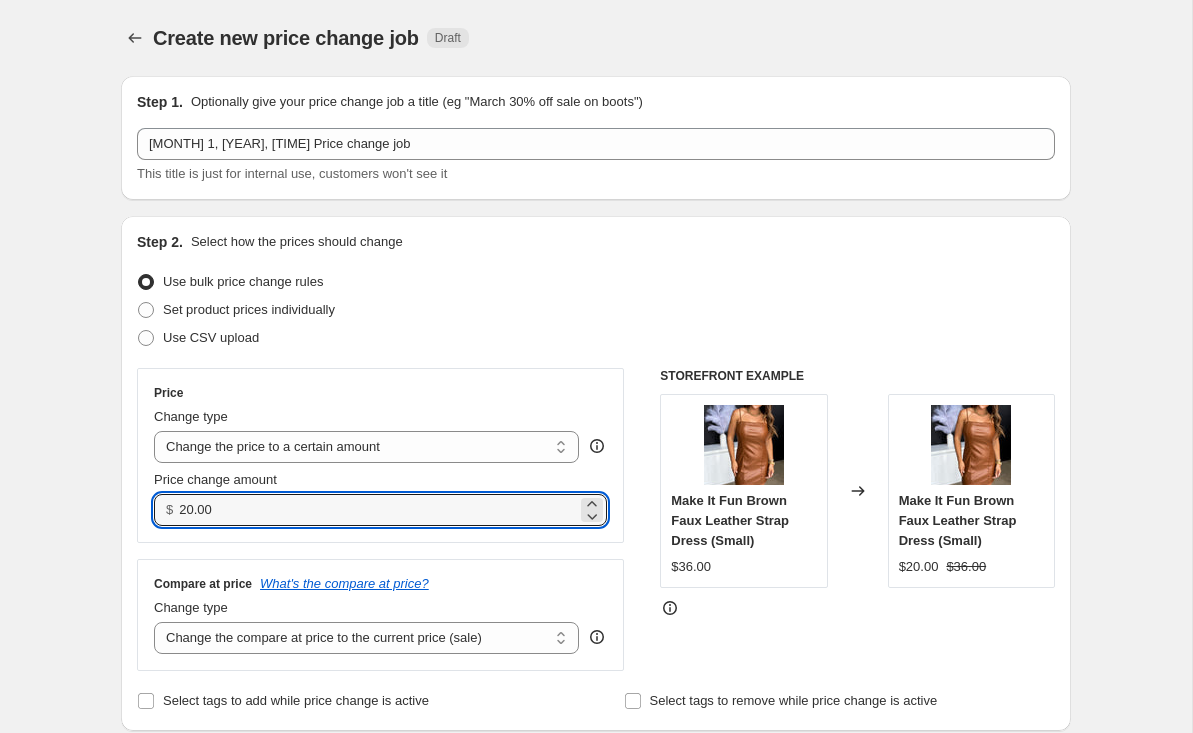 click on "Price Change type Change the price to a certain amount Change the price by a certain amount Change the price by a certain percentage Change the price to the current compare at price (price before sale) Change the price by a certain amount relative to the compare at price Change the price by a certain percentage relative to the compare at price Don't change the price Change the price by a certain percentage relative to the cost per item Change price to certain cost margin Change the price to a certain amount Price change amount $ 20.00 Compare at price What's the compare at price? Change type Change the compare at price to the current price (sale) Change the compare at price to a certain amount Change the compare at price by a certain amount Change the compare at price by a certain percentage Change the compare at price by a certain amount relative to the actual price" at bounding box center (596, 519) 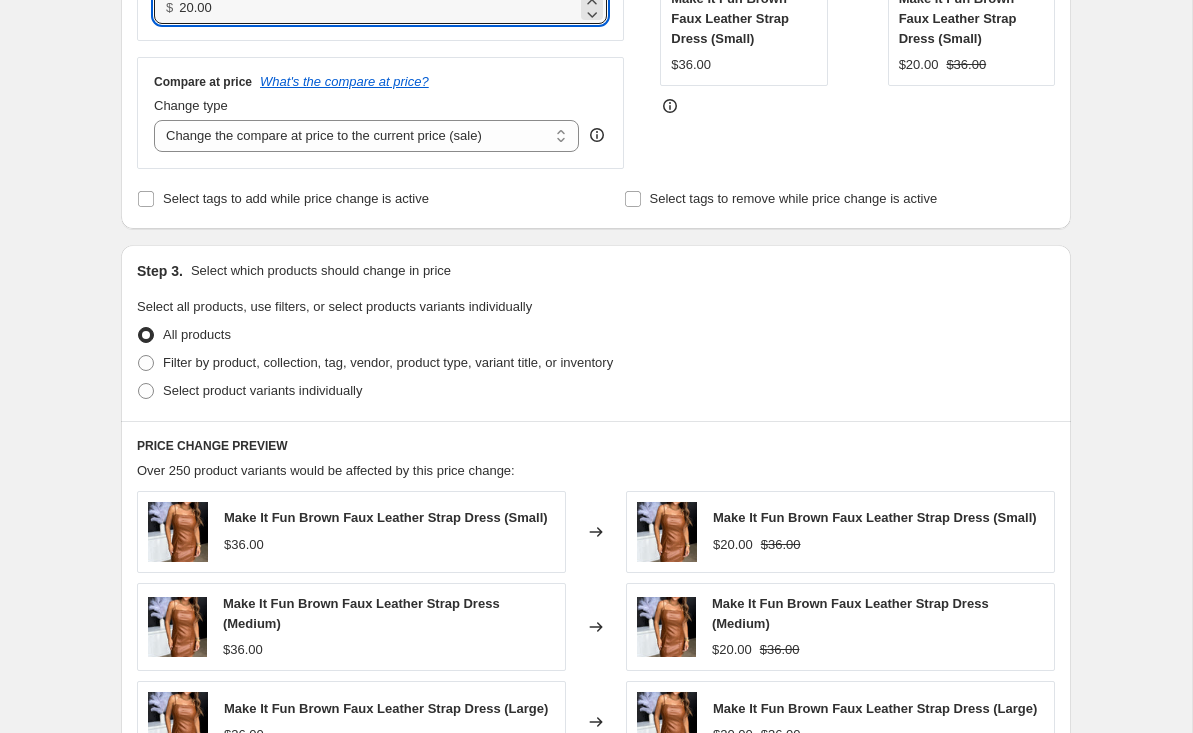 scroll, scrollTop: 507, scrollLeft: 0, axis: vertical 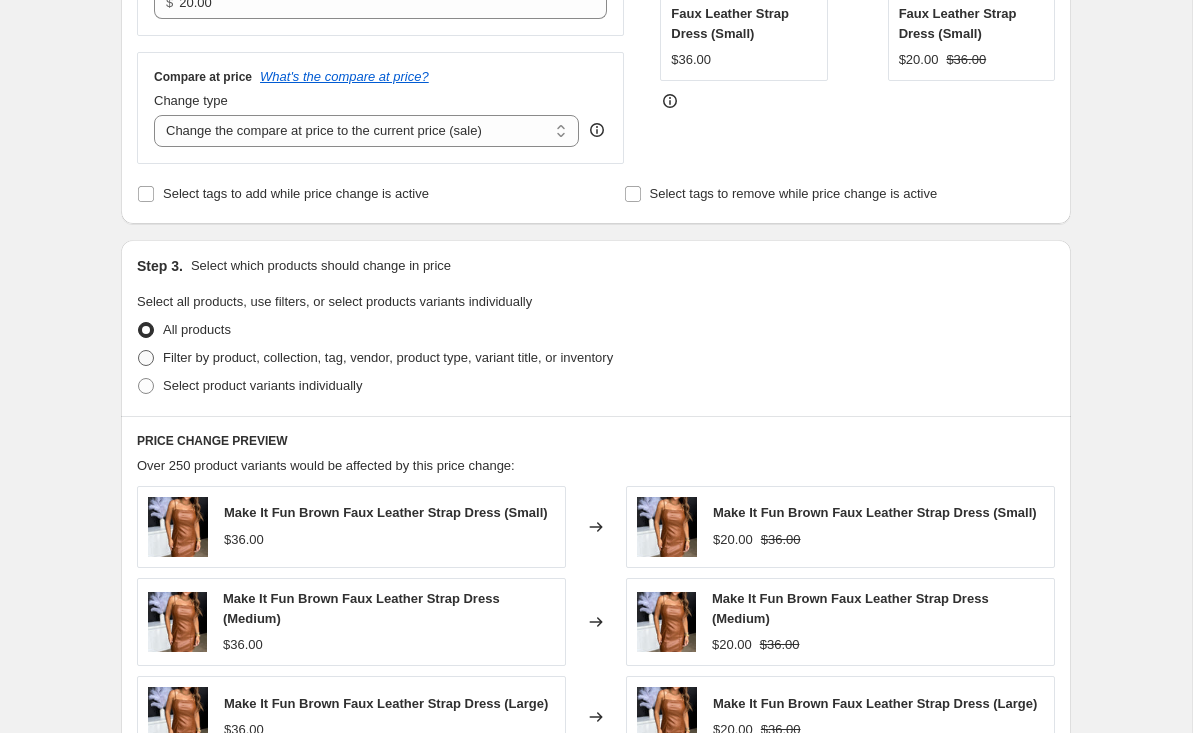 click at bounding box center (146, 358) 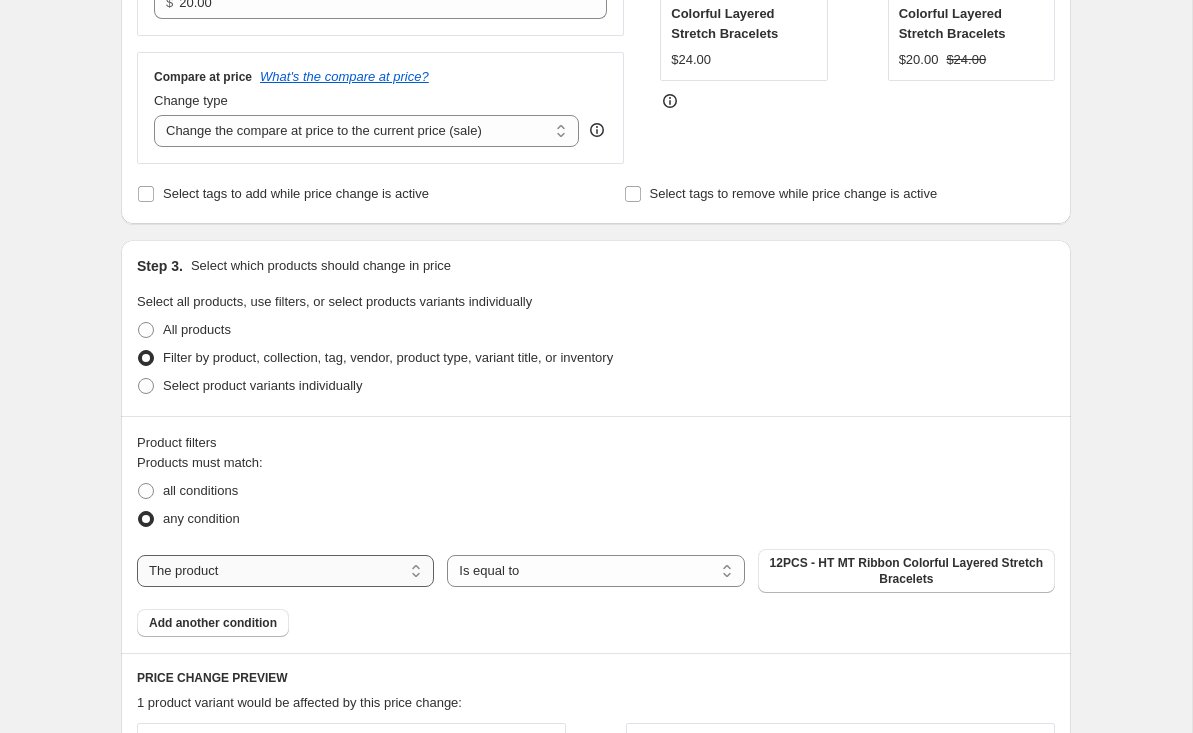 click on "The product The product's collection The product's tag The product's vendor The product's type The product's status The variant's title Inventory quantity" at bounding box center [285, 571] 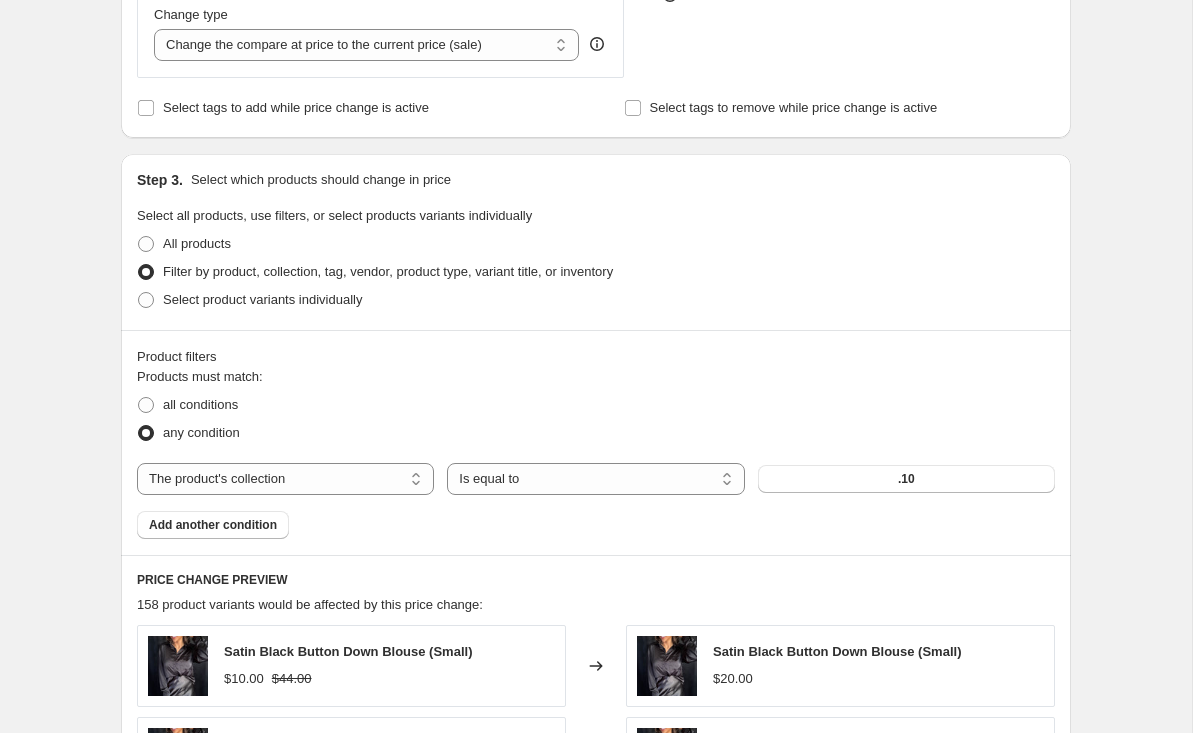 scroll, scrollTop: 614, scrollLeft: 0, axis: vertical 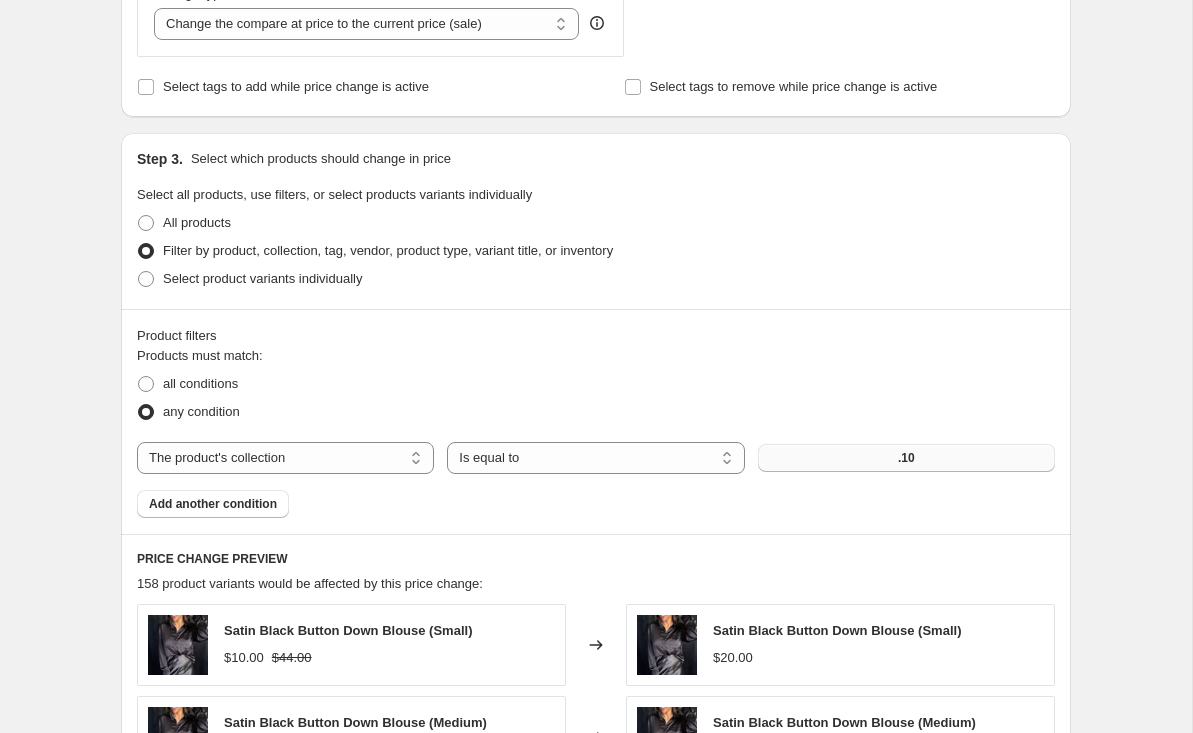 click on ".10" at bounding box center [906, 458] 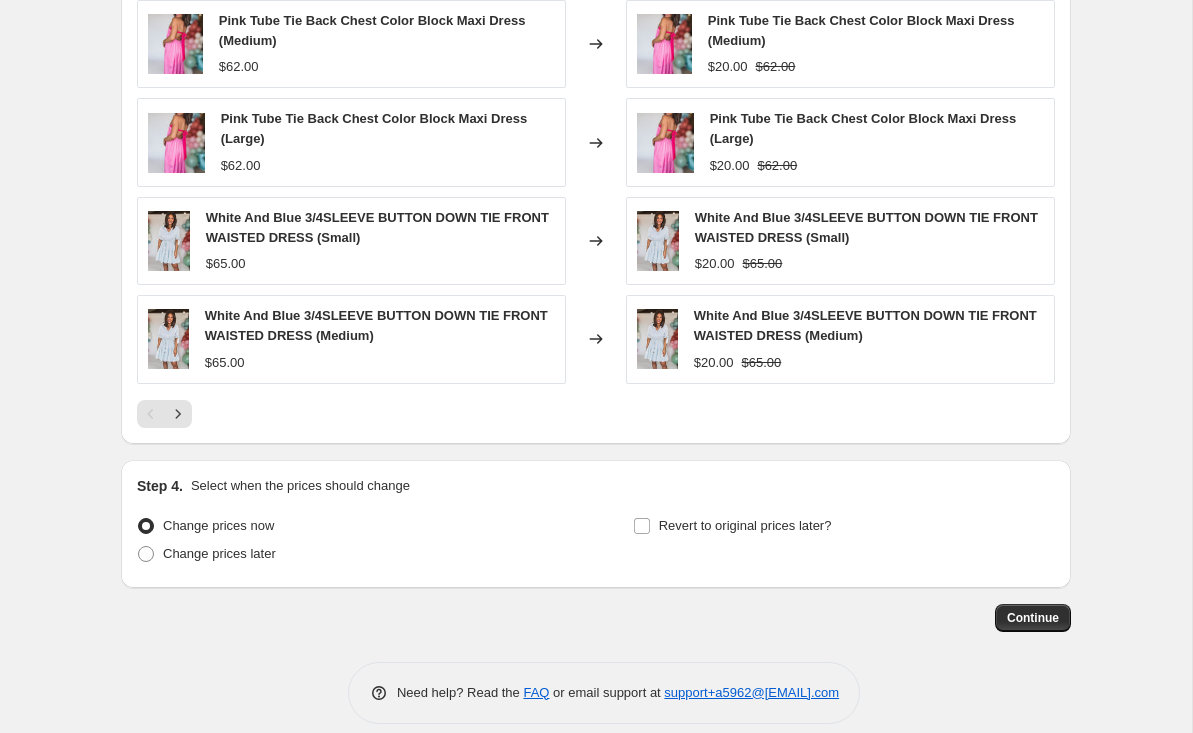 scroll, scrollTop: 1336, scrollLeft: 0, axis: vertical 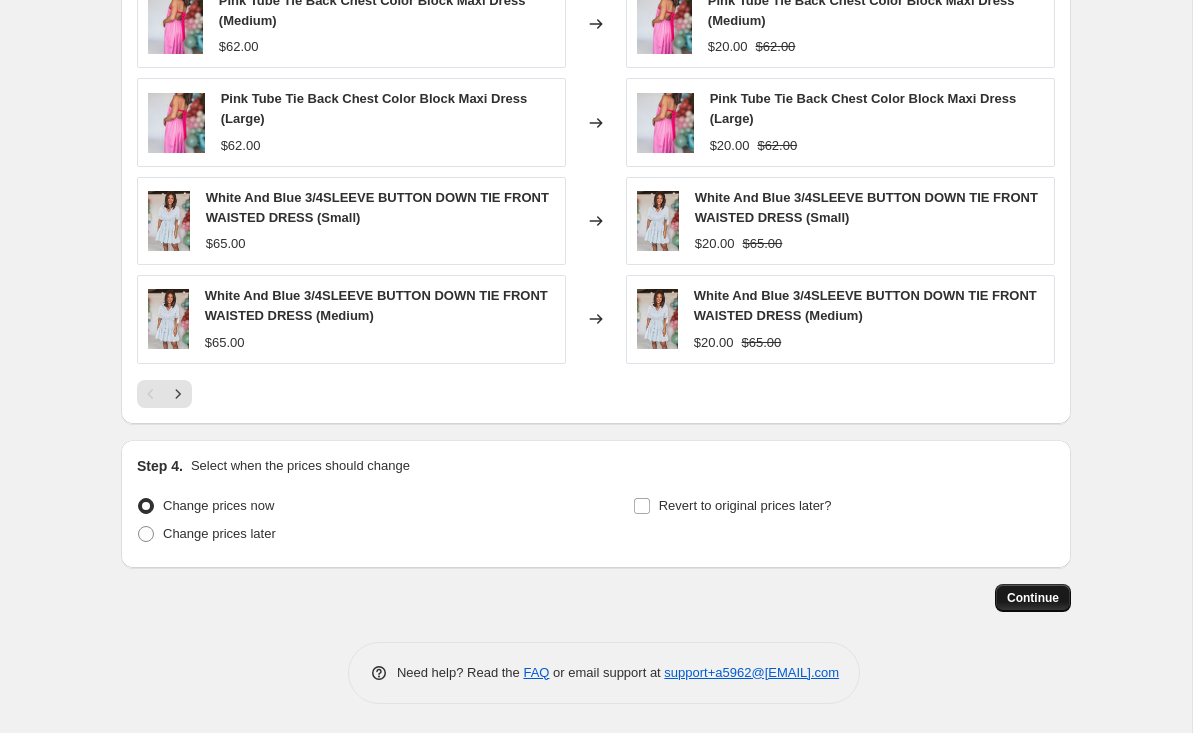 click on "Continue" at bounding box center (1033, 598) 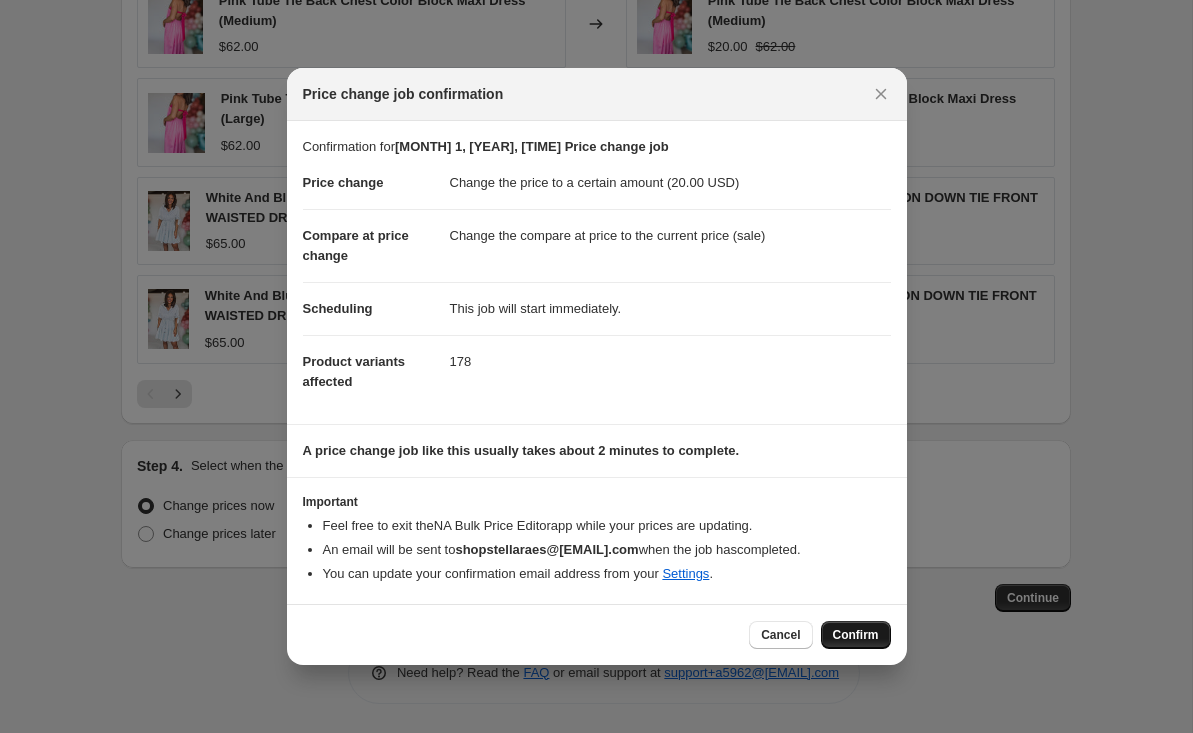 click on "Confirm" at bounding box center [856, 635] 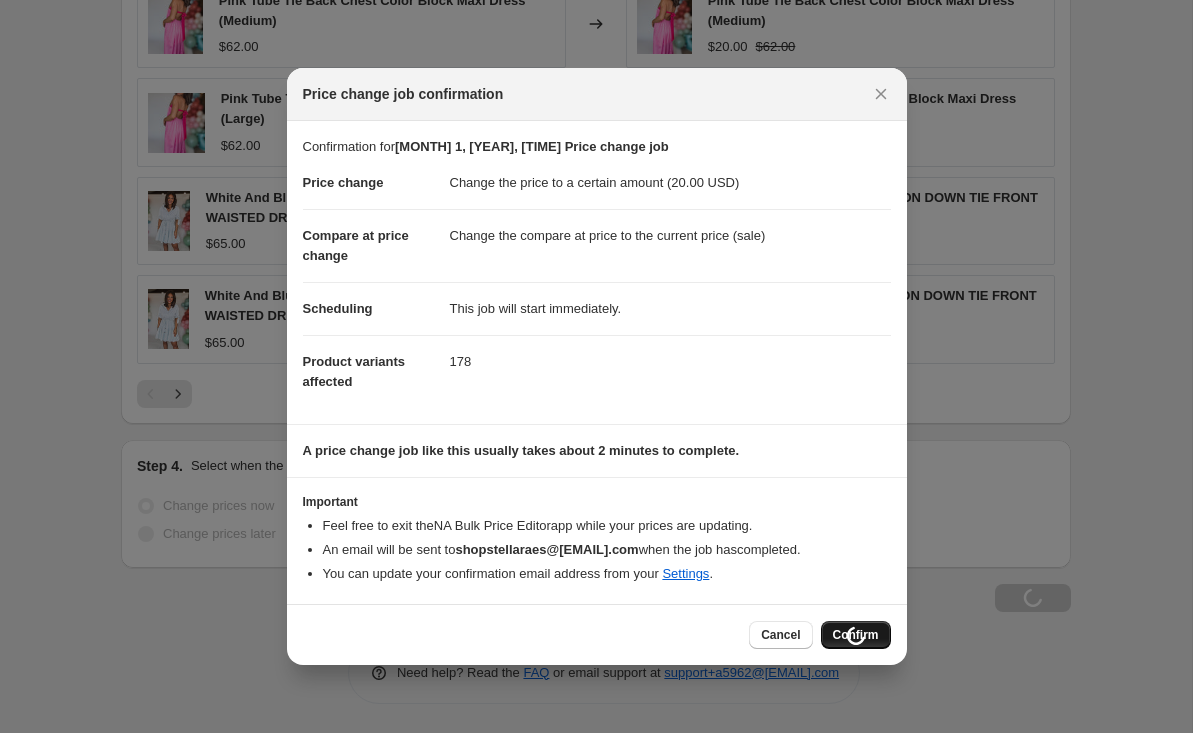 scroll, scrollTop: 1404, scrollLeft: 0, axis: vertical 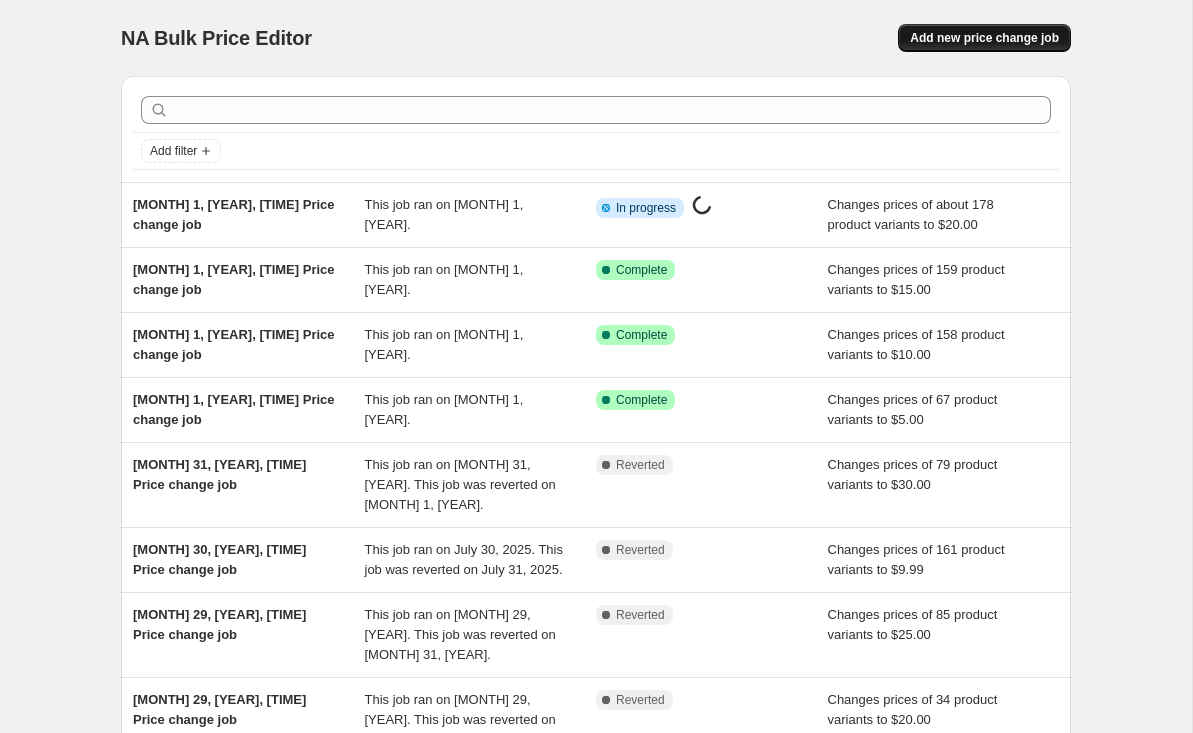 click on "Add new price change job" at bounding box center (984, 38) 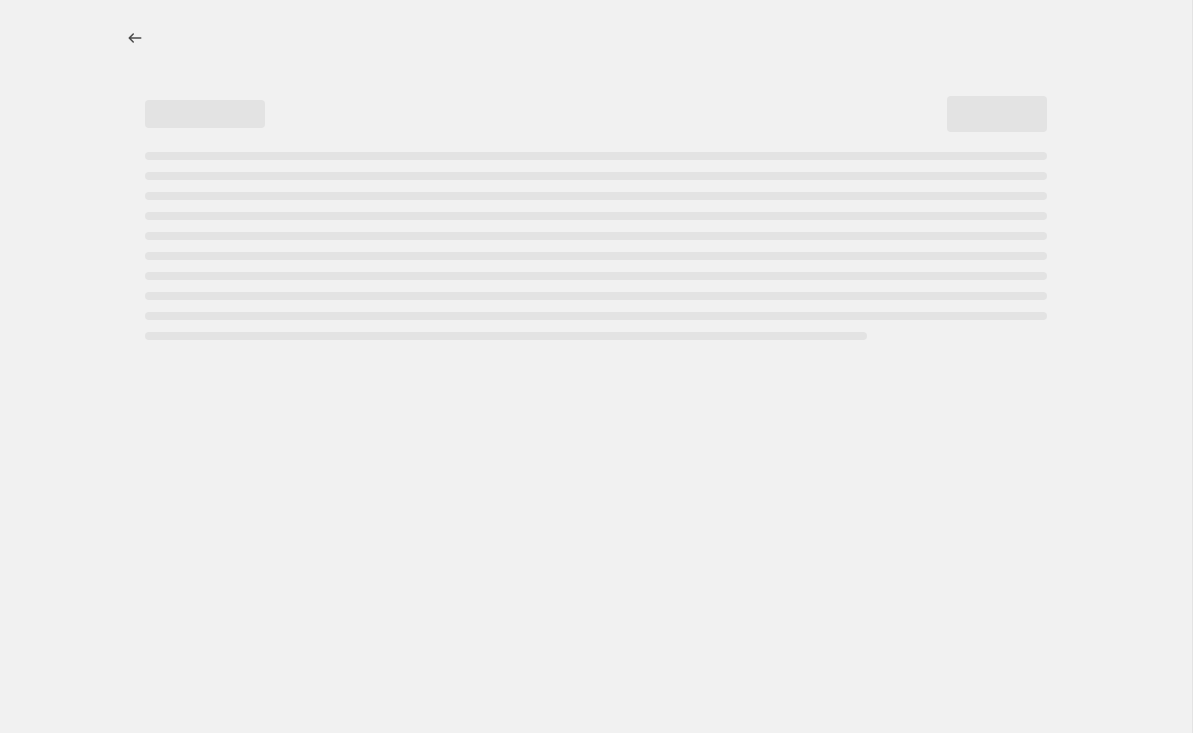 select on "percentage" 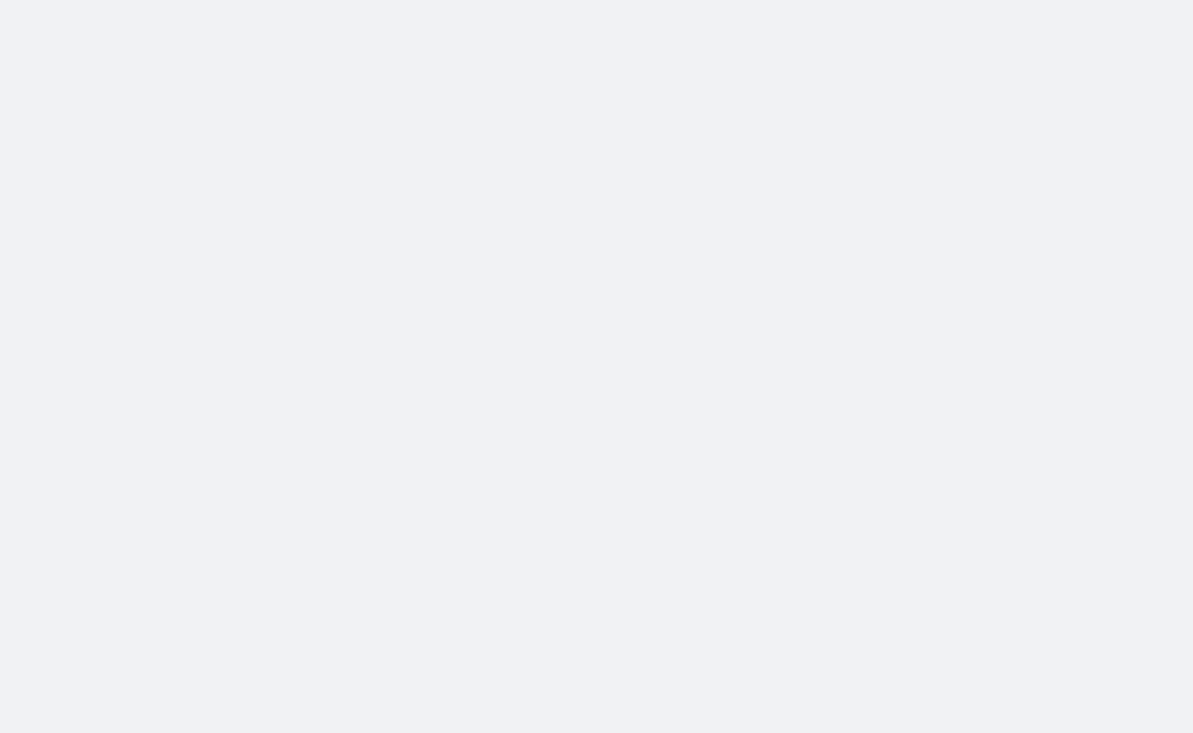 scroll, scrollTop: 0, scrollLeft: 0, axis: both 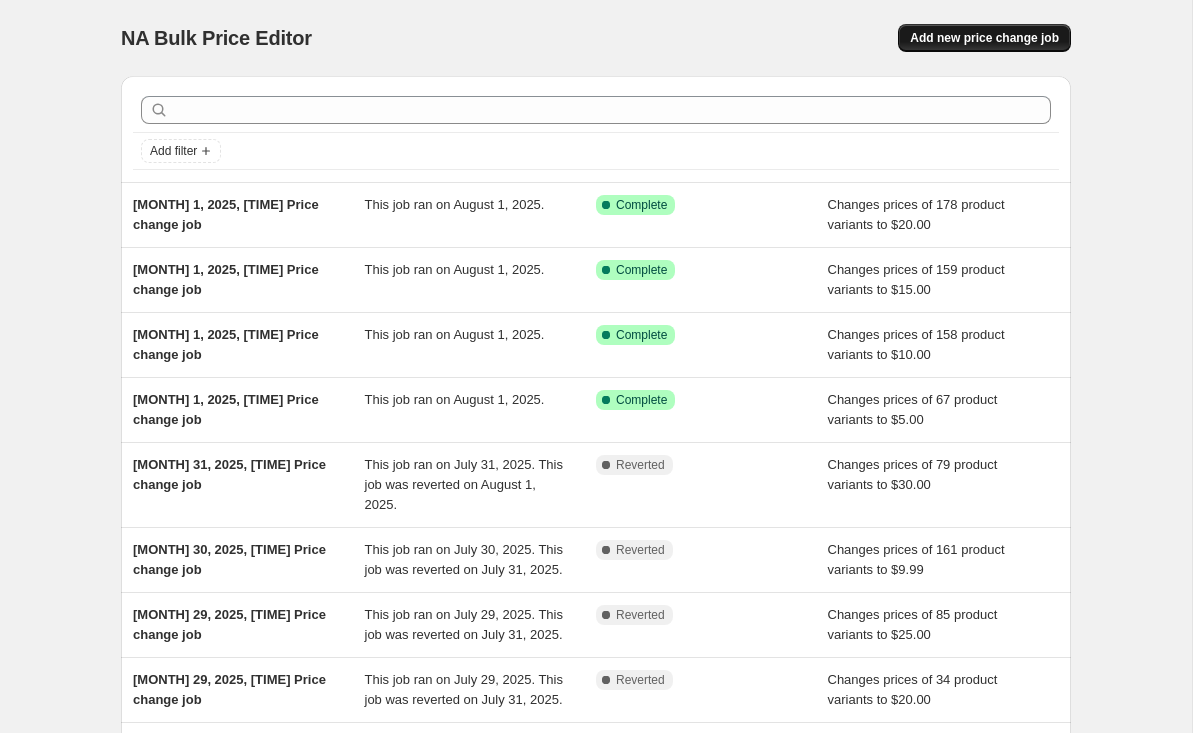 click on "Add new price change job" at bounding box center [984, 38] 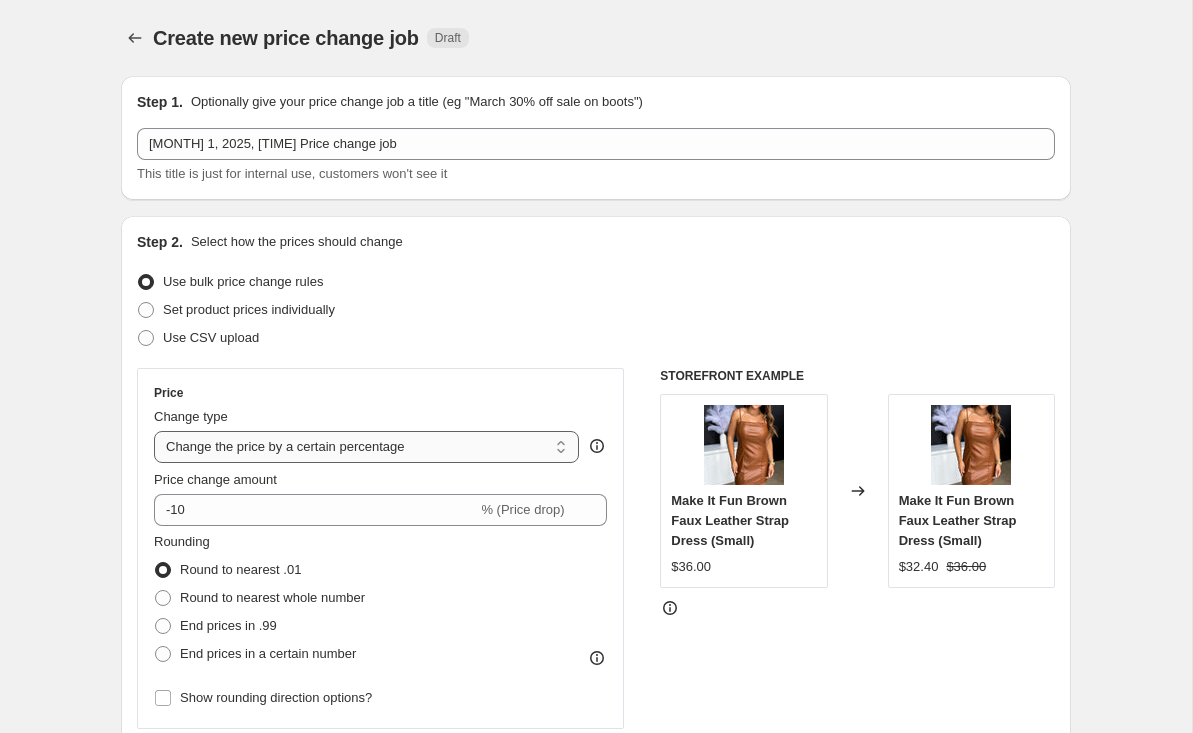 click on "Change the price to a certain amount Change the price by a certain amount Change the price by a certain percentage Change the price to the current compare at price (price before sale) Change the price by a certain amount relative to the compare at price Change the price by a certain percentage relative to the compare at price Don't change the price Change the price by a certain percentage relative to the cost per item Change price to certain cost margin" at bounding box center [366, 447] 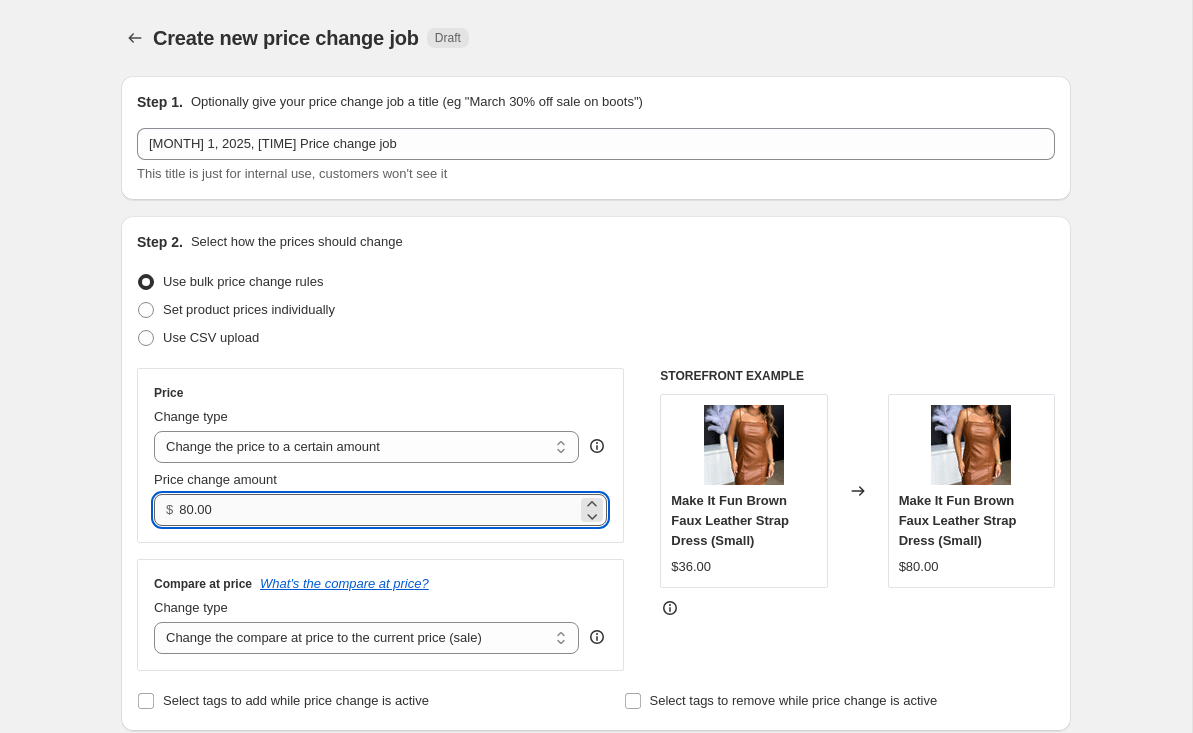 click on "80.00" at bounding box center (377, 510) 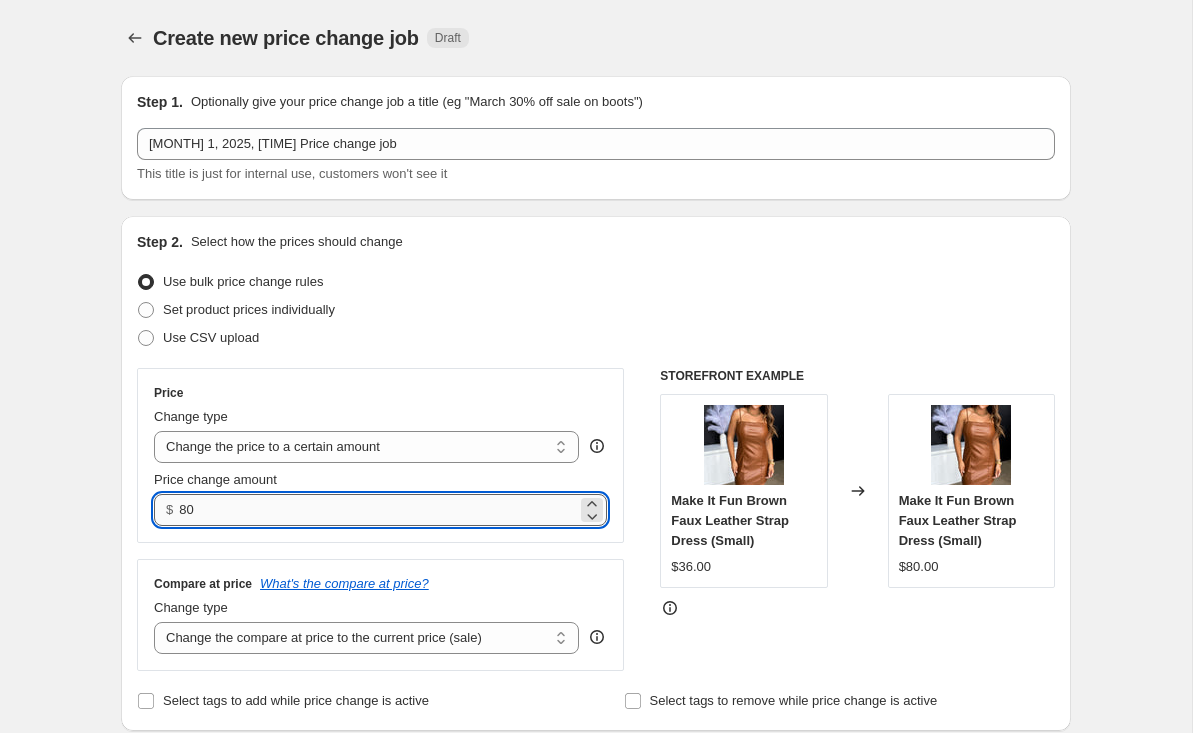 type on "8" 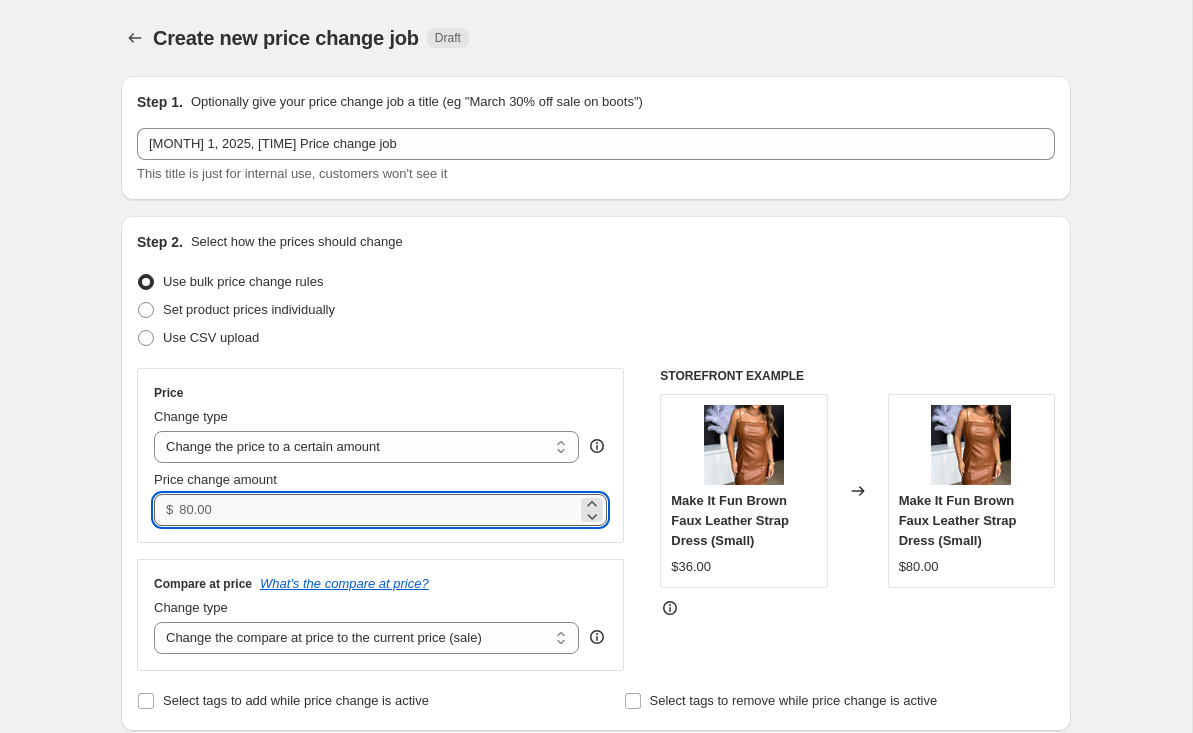 type on "1" 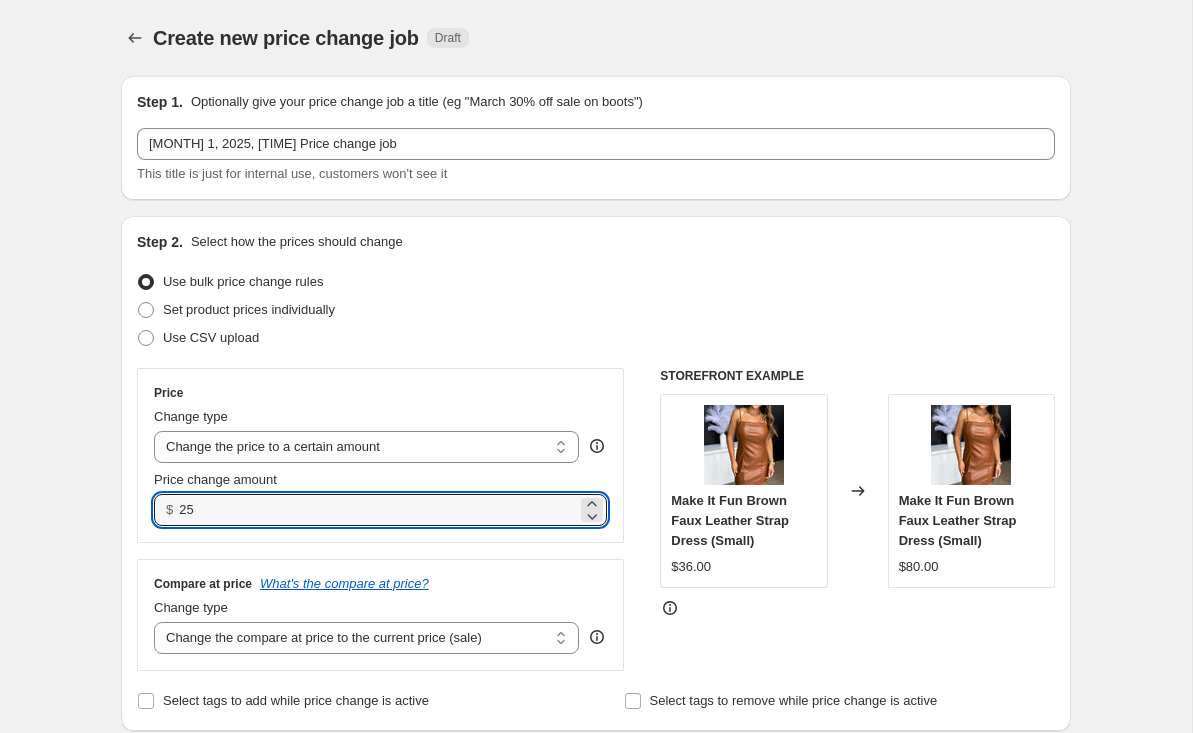 type on "25.00" 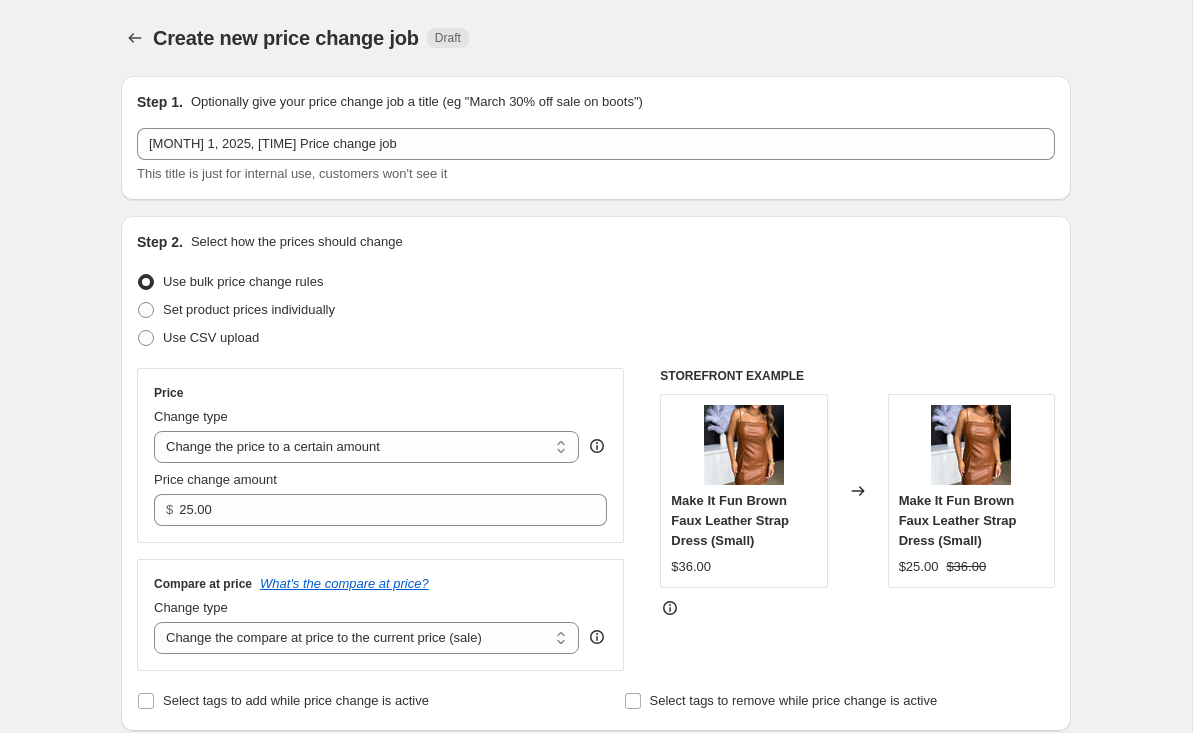click on "Price Change type Change the price to a certain amount Change the price by a certain amount Change the price by a certain percentage Change the price to the current compare at price (price before sale) Change the price by a certain amount relative to the compare at price Change the price by a certain percentage relative to the compare at price Don't change the price Change the price by a certain percentage relative to the cost per item Change price to certain cost margin Change the price to a certain amount Price change amount $ 25.00 Compare at price What's the compare at price? Change type Change the compare at price to the current price (sale) Change the compare at price to a certain amount Change the compare at price by a certain amount Change the compare at price by a certain percentage Change the compare at price by a certain amount relative to the actual price Change the compare at price by a certain percentage relative to the actual price Don't change the compare at price Remove the compare at price" at bounding box center [596, 519] 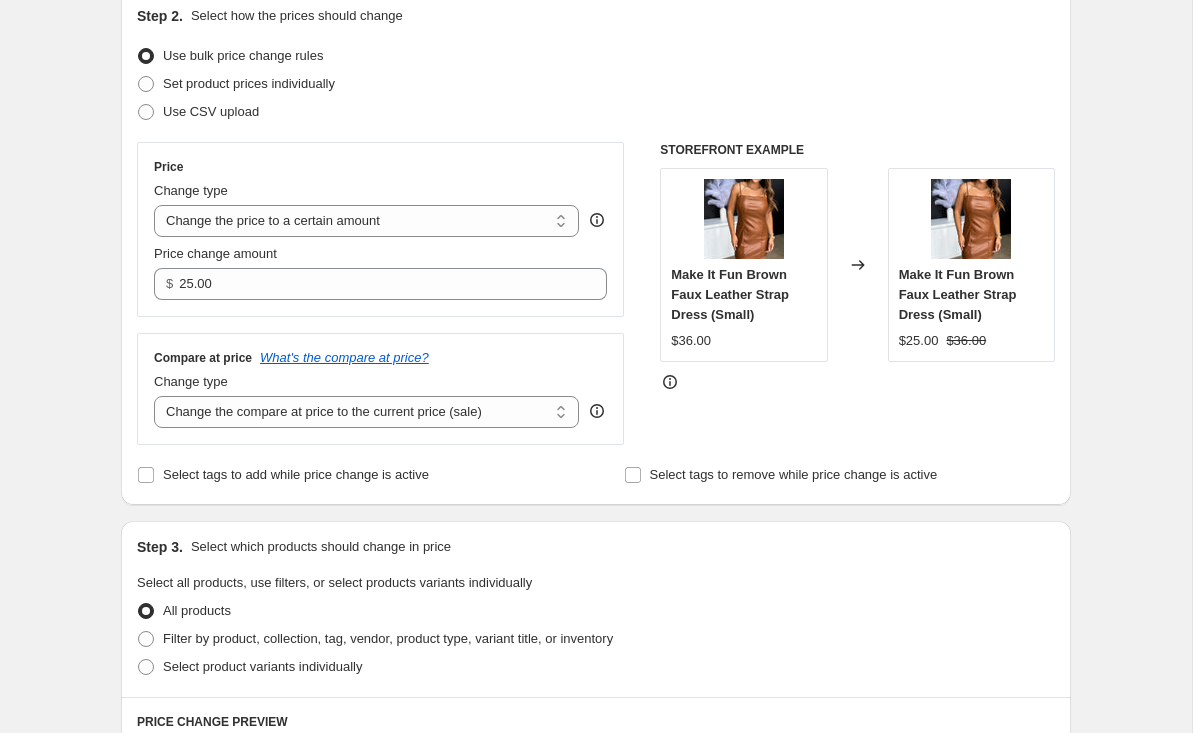 scroll, scrollTop: 234, scrollLeft: 0, axis: vertical 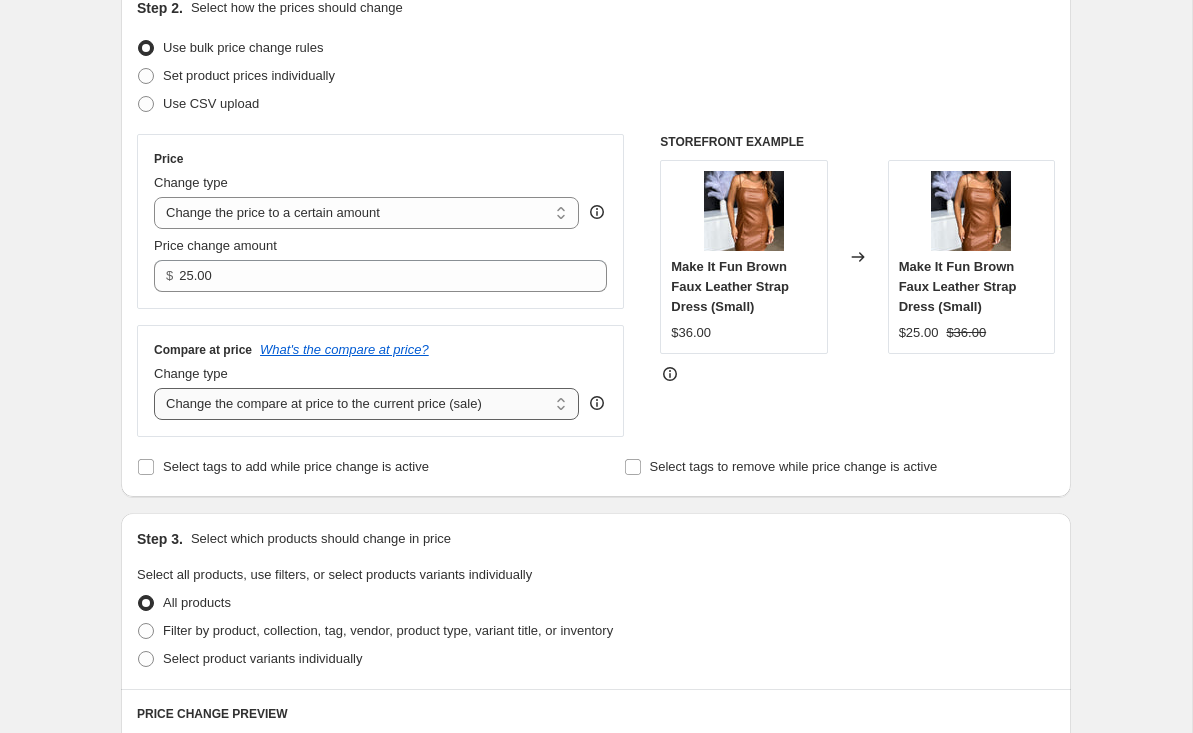 click on "Change the compare at price to the current price (sale) Change the compare at price to a certain amount Change the compare at price by a certain amount Change the compare at price by a certain percentage Change the compare at price by a certain amount relative to the actual price Change the compare at price by a certain percentage relative to the actual price Don't change the compare at price Remove the compare at price" at bounding box center (366, 404) 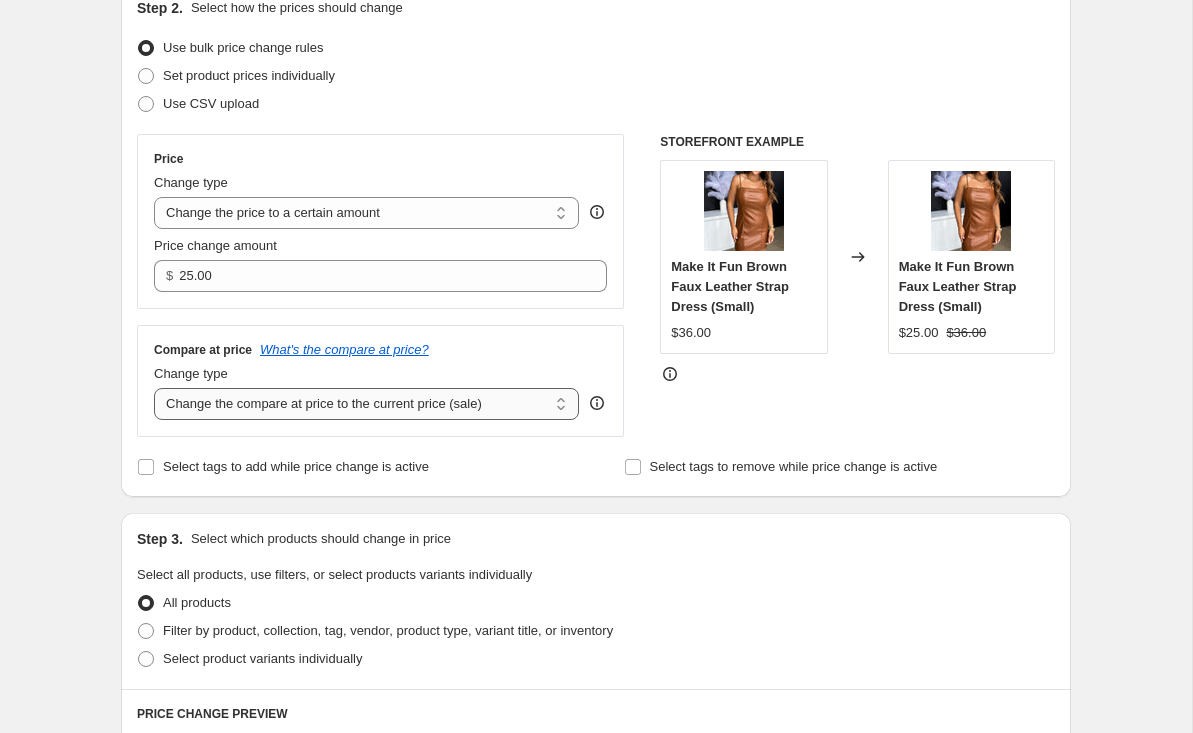 select on "no_change" 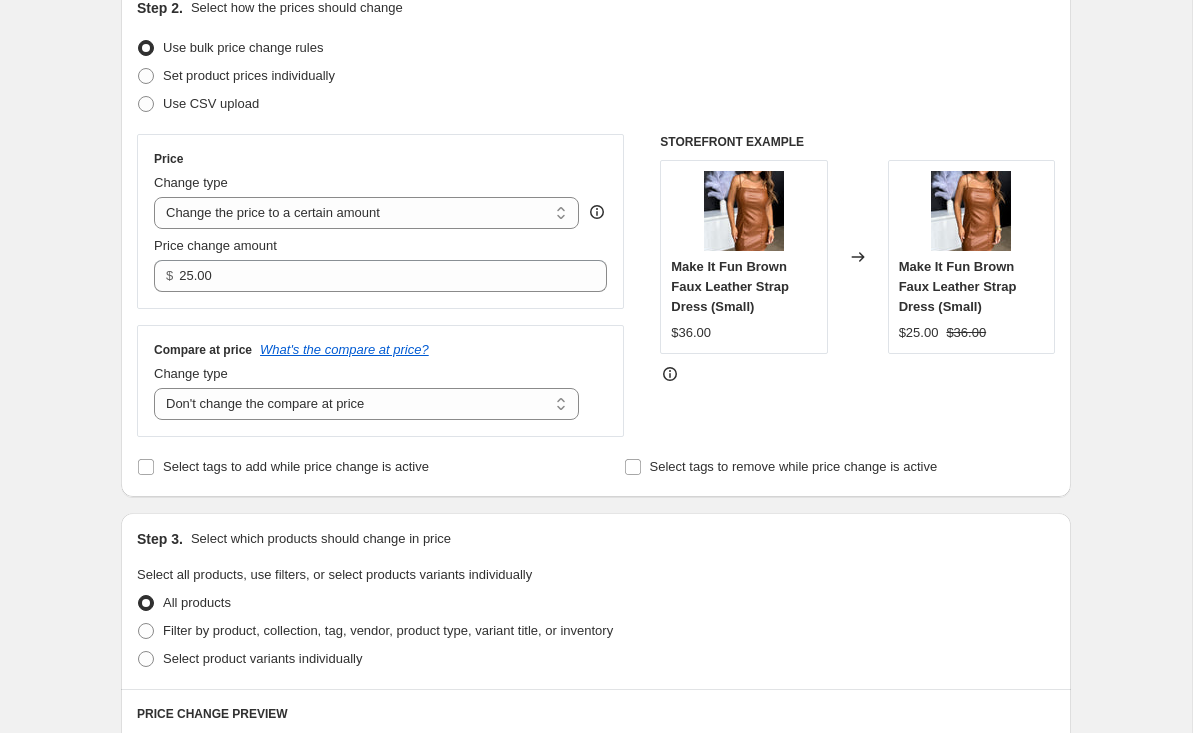 drag, startPoint x: 471, startPoint y: 404, endPoint x: 642, endPoint y: 416, distance: 171.42053 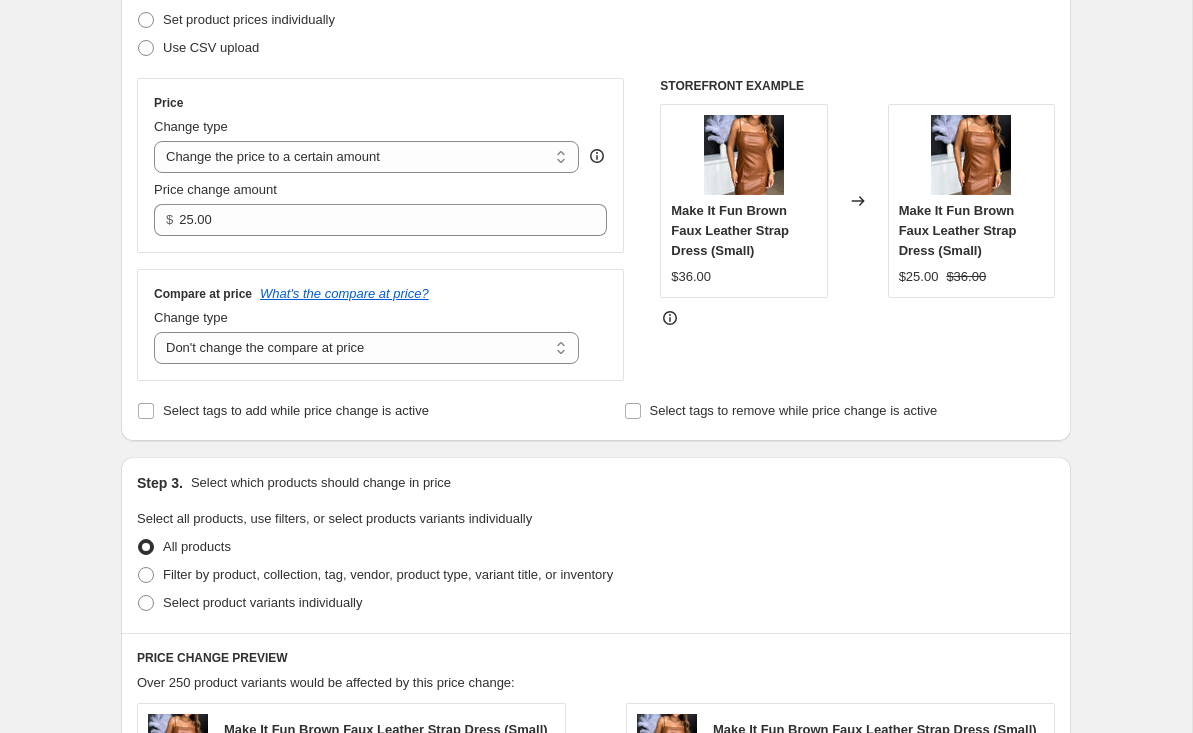 scroll, scrollTop: 437, scrollLeft: 0, axis: vertical 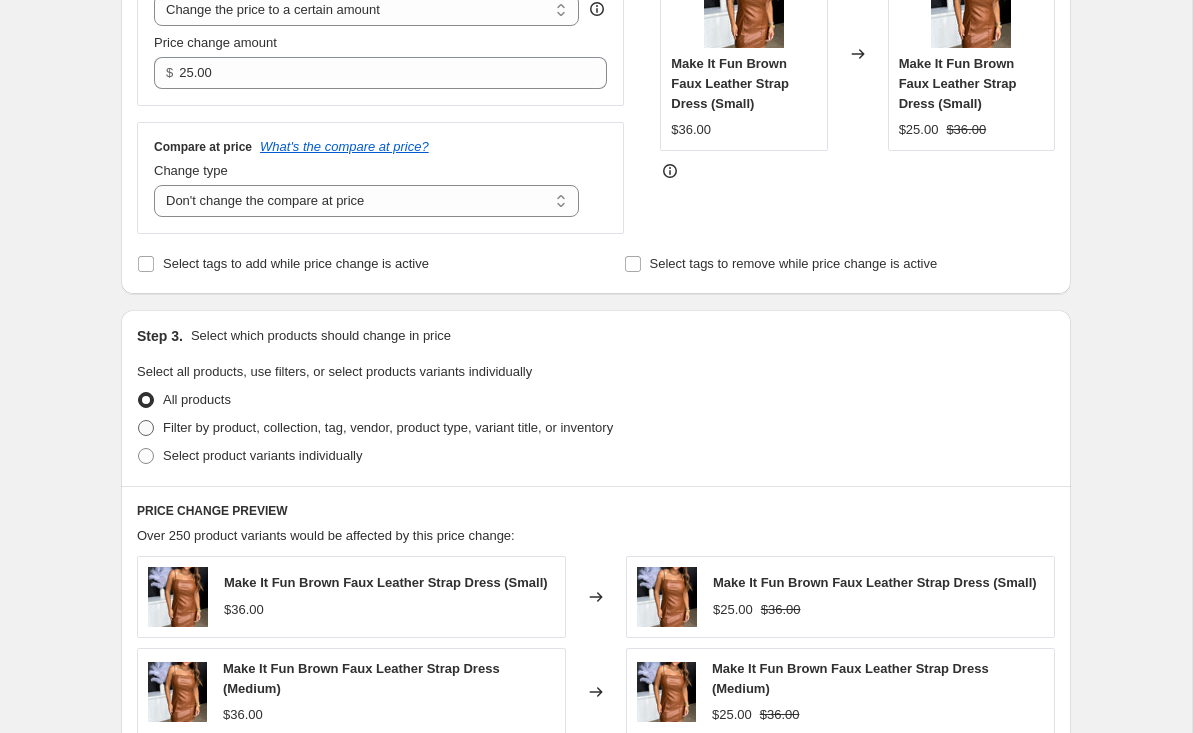 click at bounding box center [146, 428] 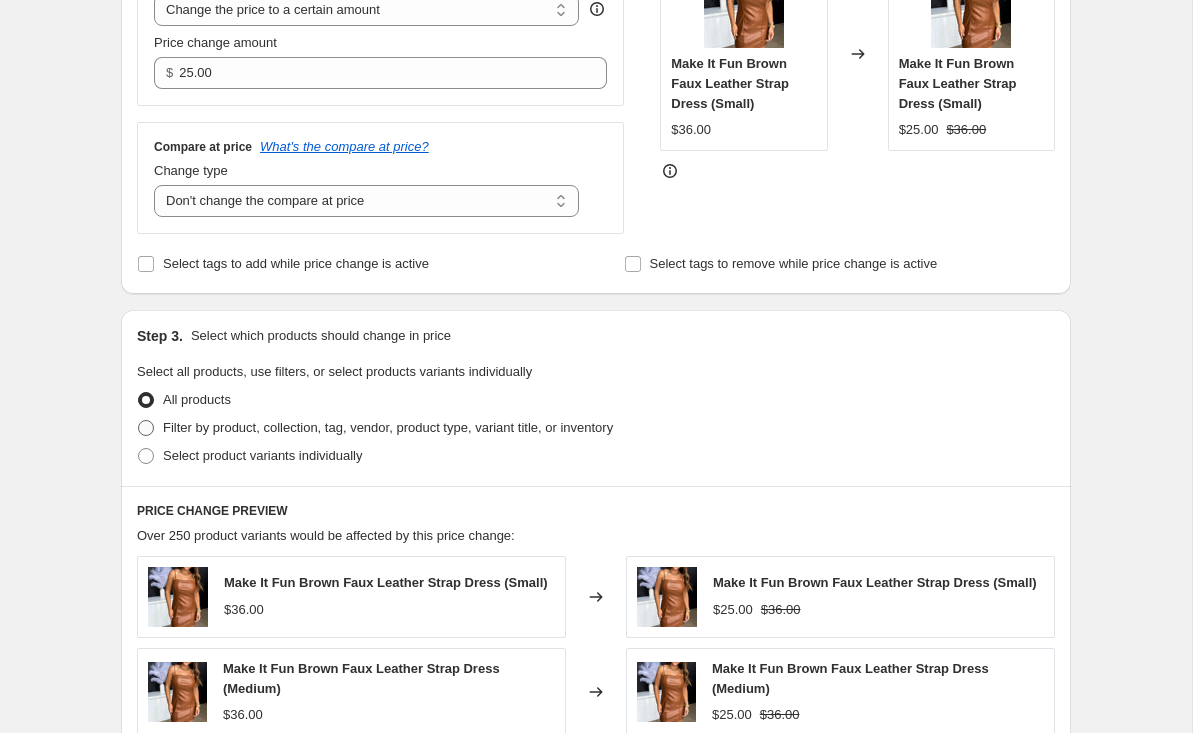 radio on "true" 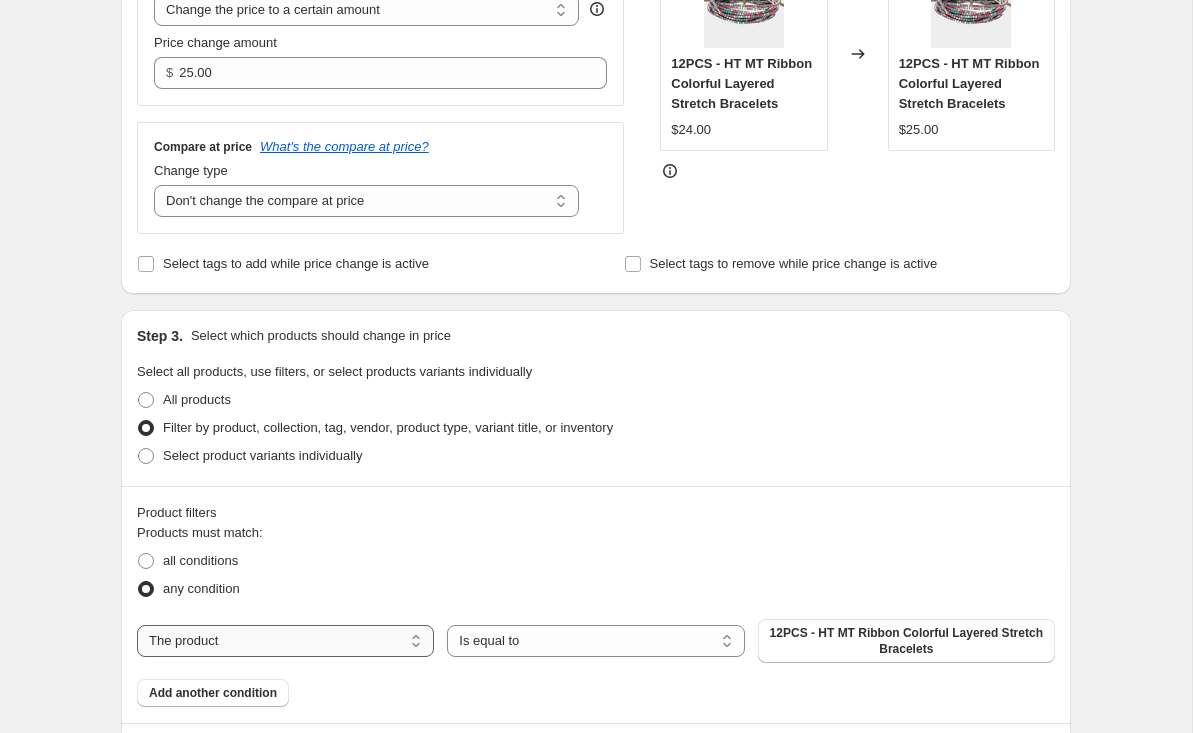 click on "The product The product's collection The product's tag The product's vendor The product's type The product's status The variant's title Inventory quantity" at bounding box center (285, 641) 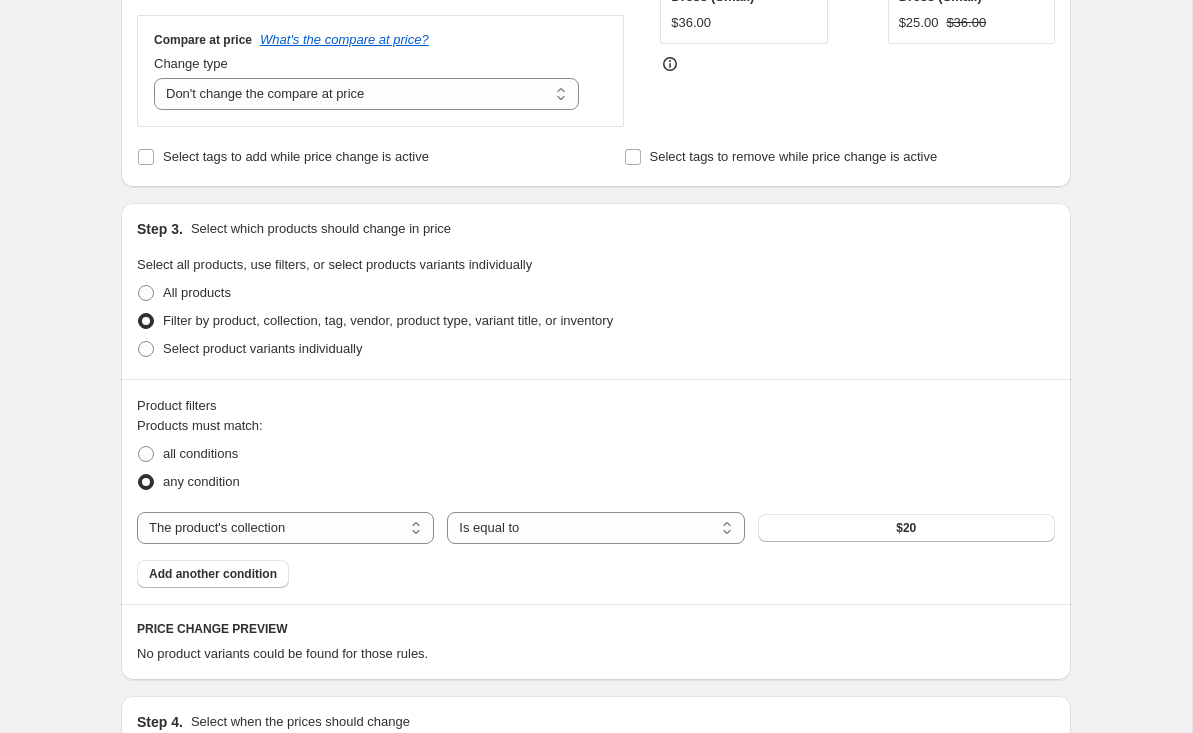 scroll, scrollTop: 574, scrollLeft: 0, axis: vertical 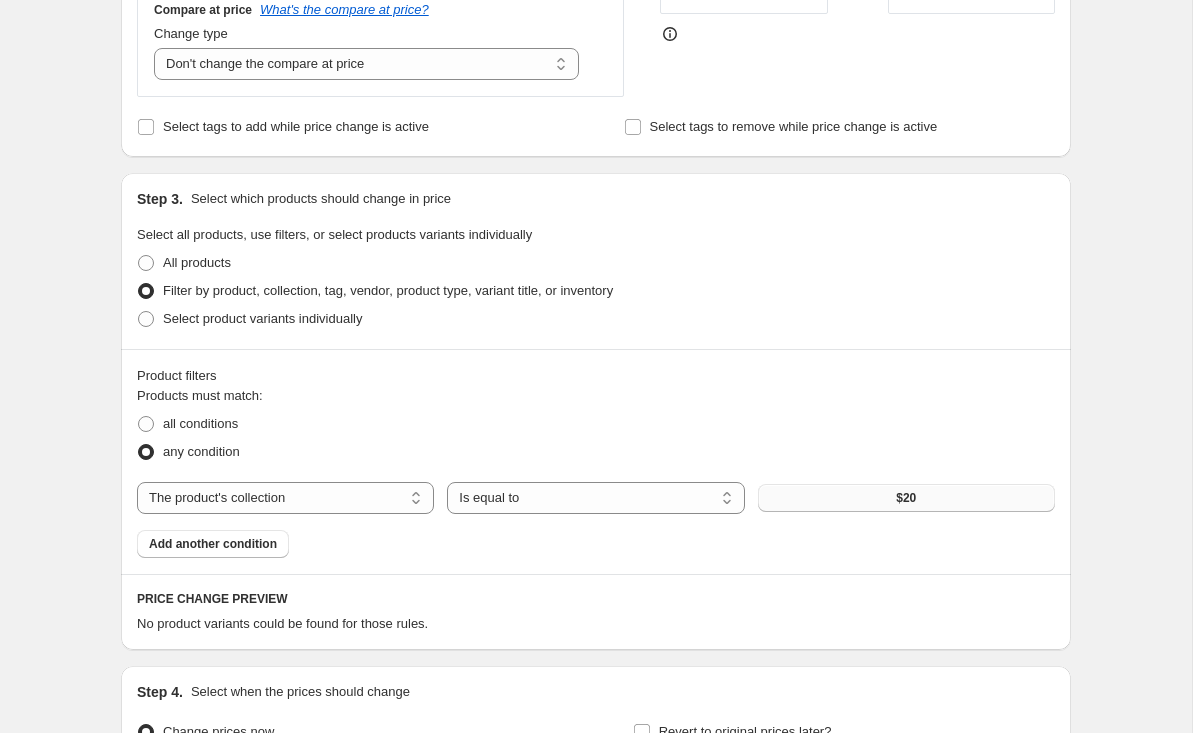 click on "$20" at bounding box center (906, 498) 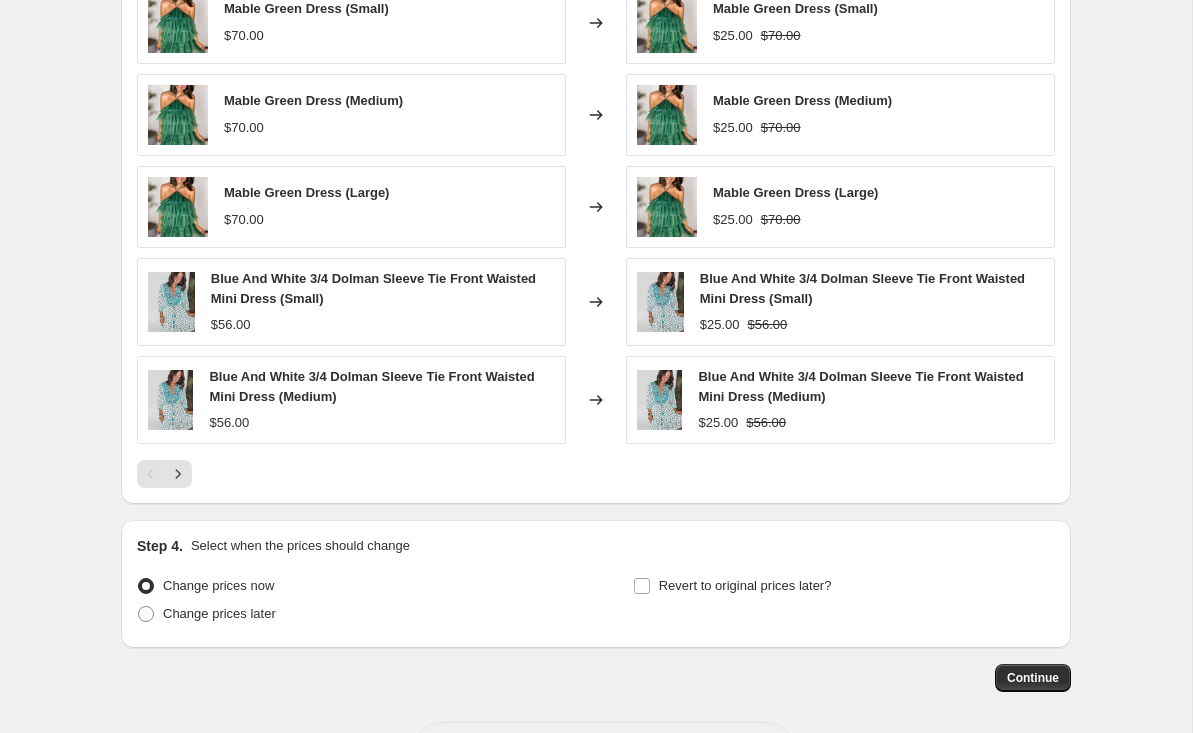 scroll, scrollTop: 1317, scrollLeft: 0, axis: vertical 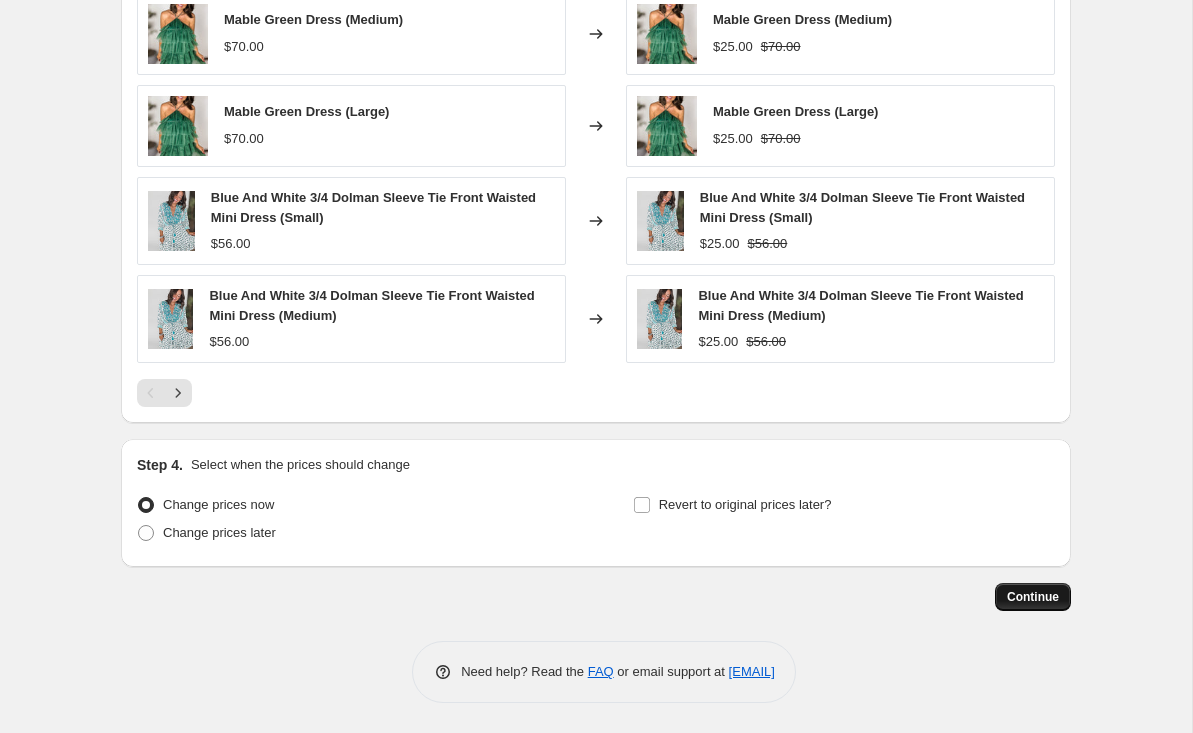 click on "Continue" at bounding box center [1033, 597] 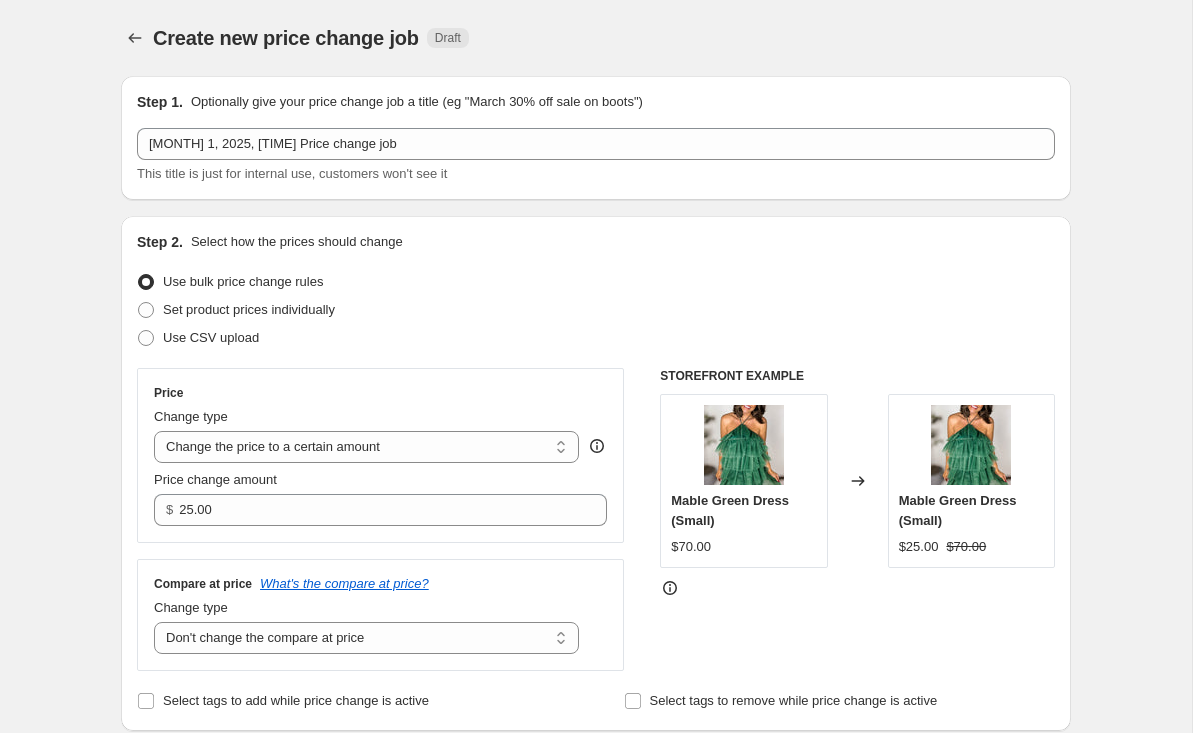 scroll, scrollTop: 1317, scrollLeft: 0, axis: vertical 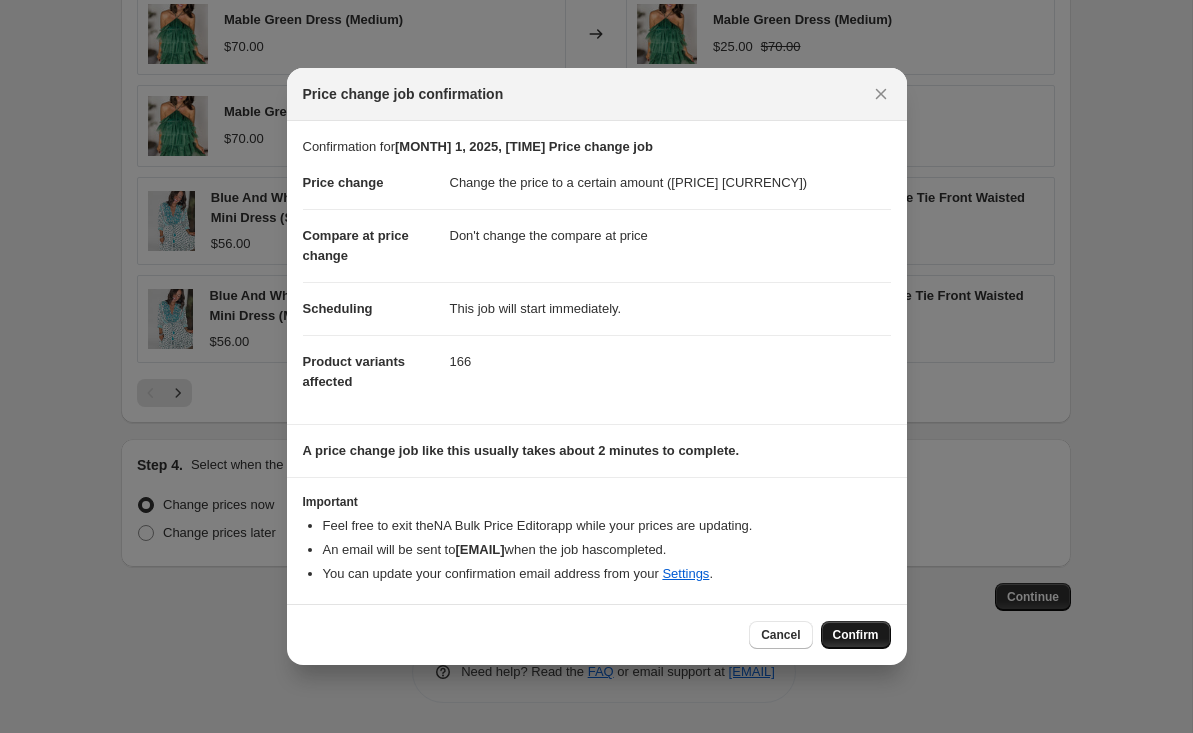 click on "Confirm" at bounding box center [856, 635] 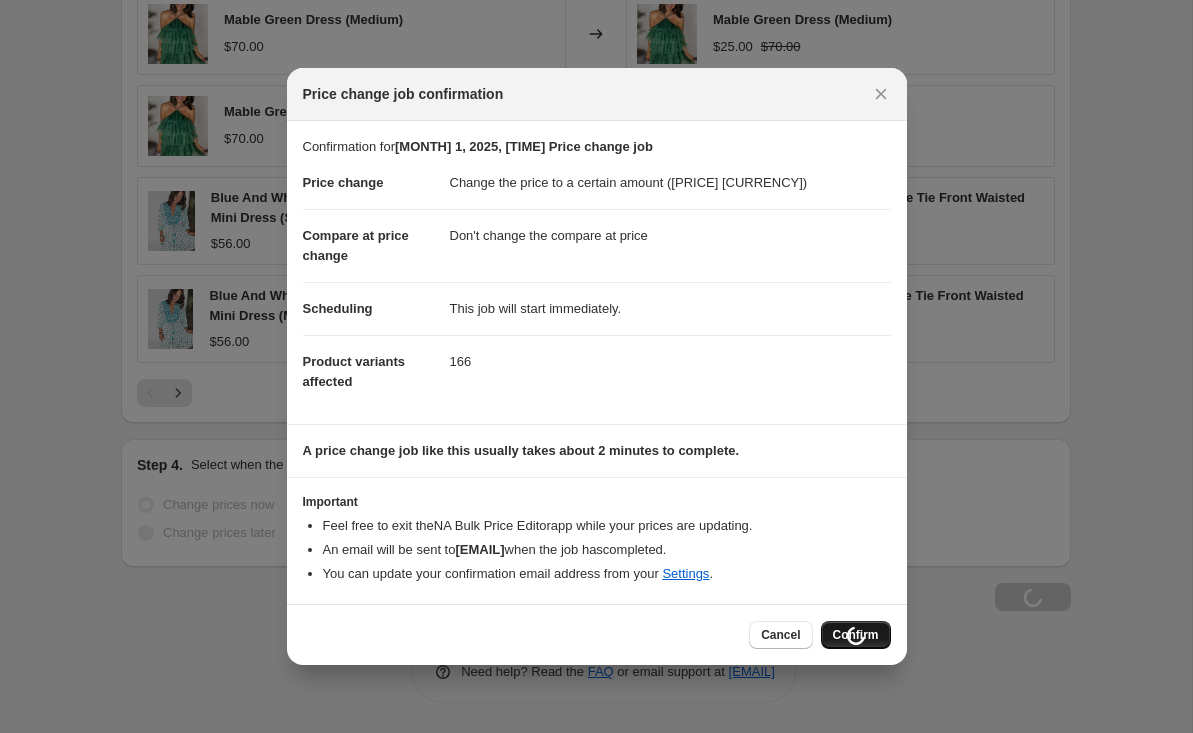 scroll, scrollTop: 1385, scrollLeft: 0, axis: vertical 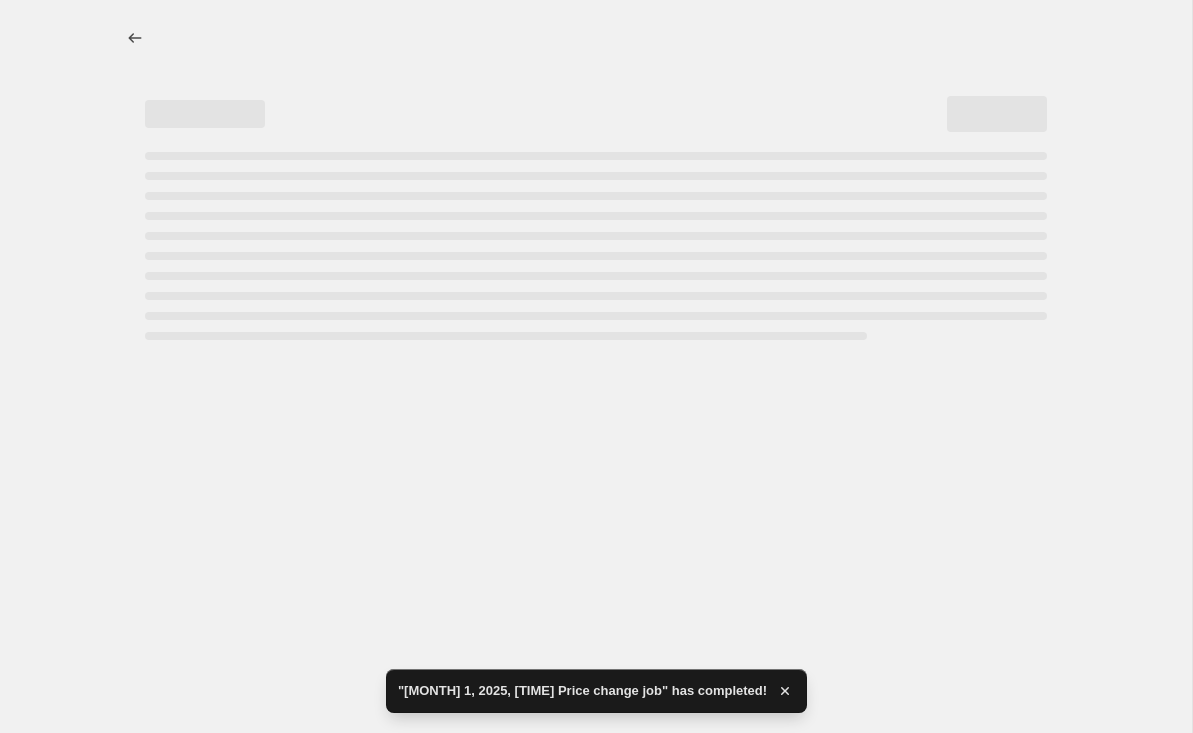 select on "no_change" 